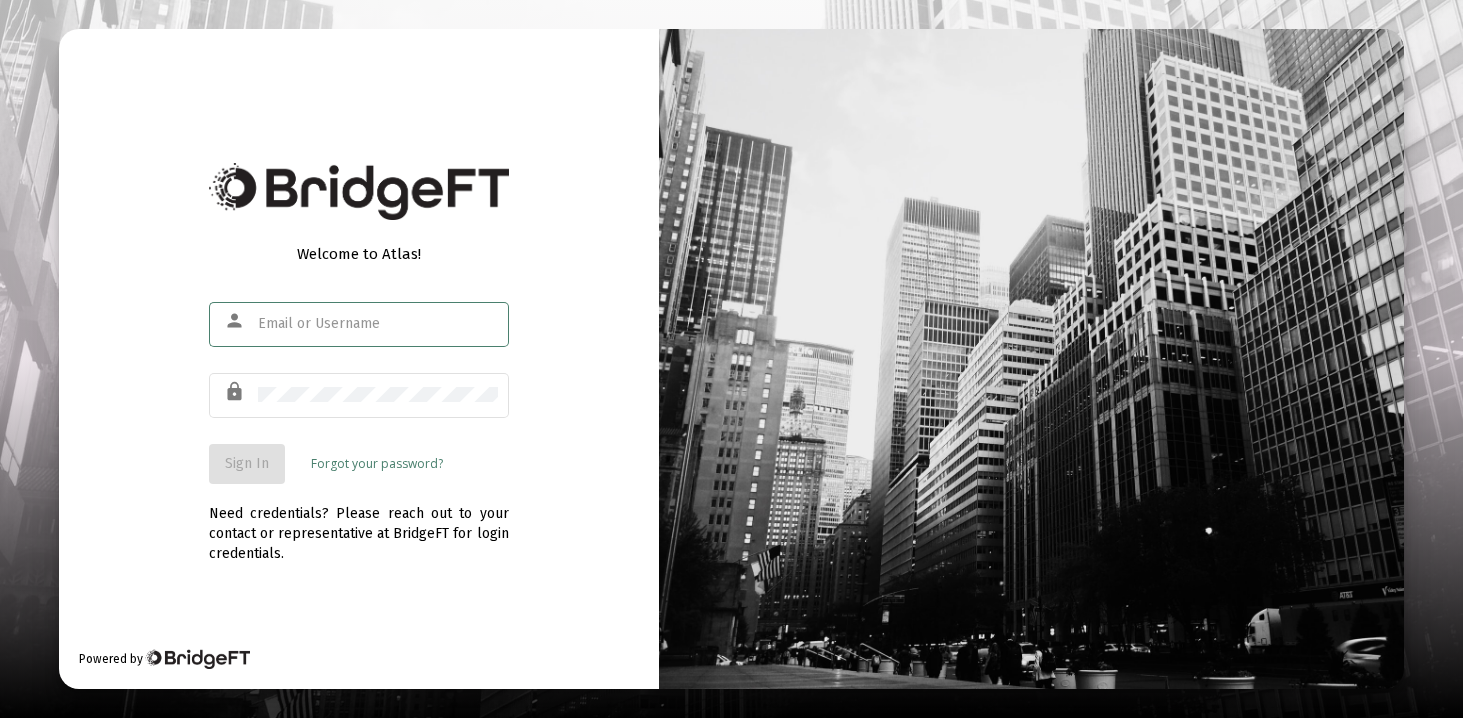 scroll, scrollTop: 0, scrollLeft: 0, axis: both 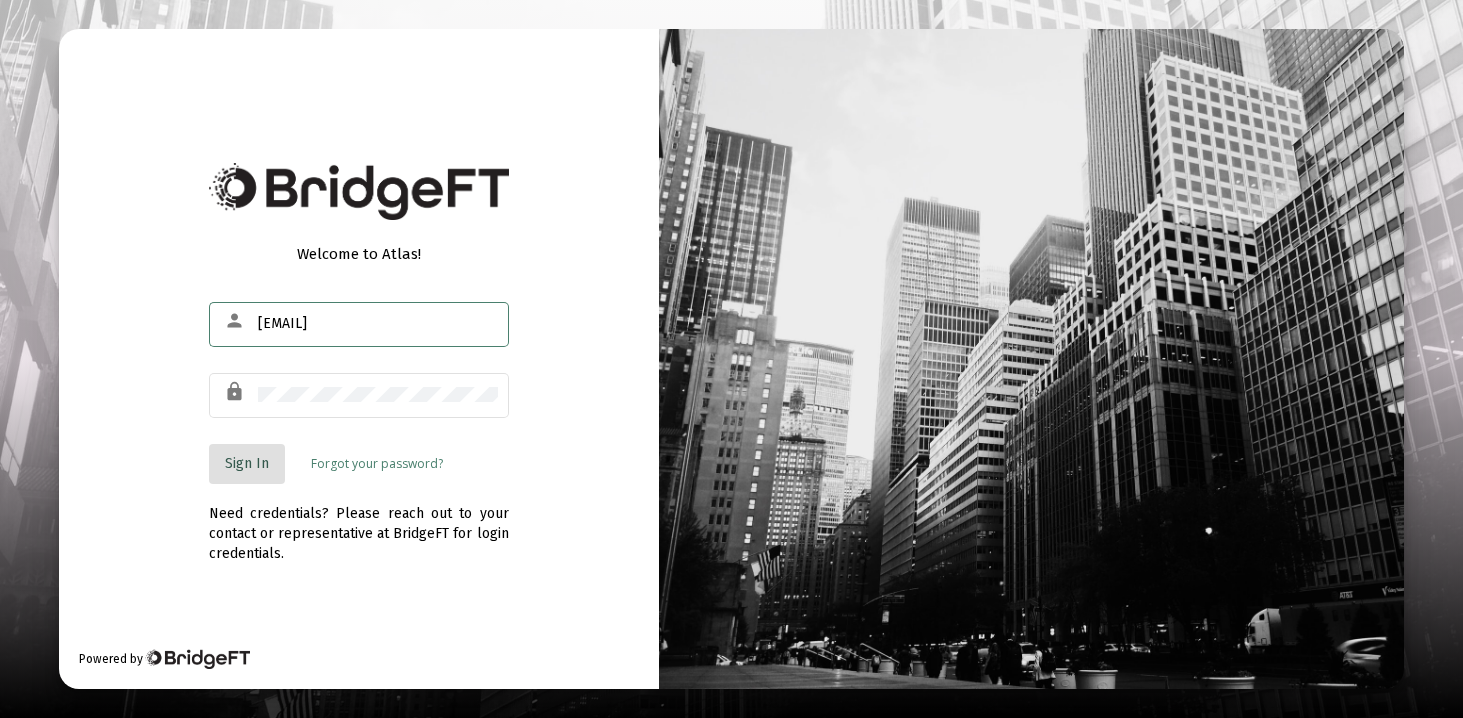 click on "Sign In" 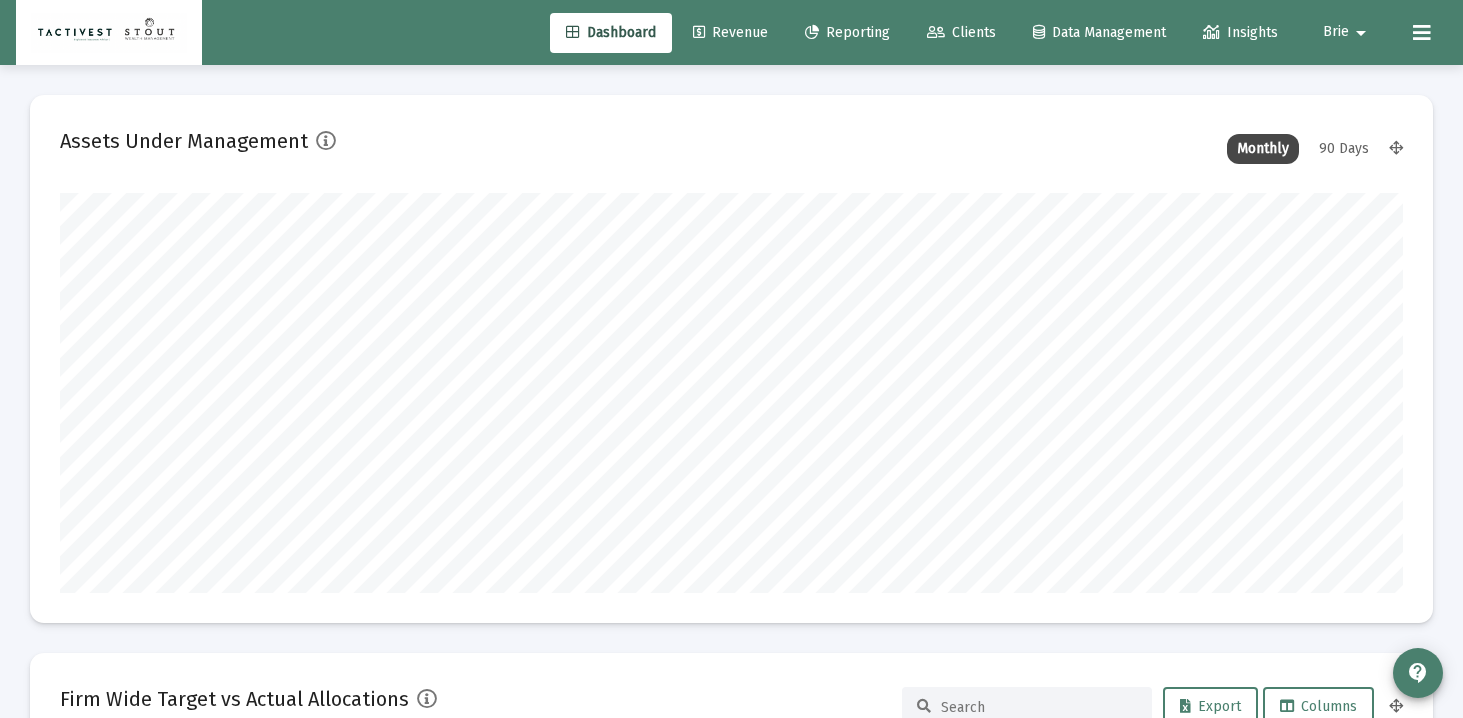 scroll, scrollTop: 999600, scrollLeft: 998657, axis: both 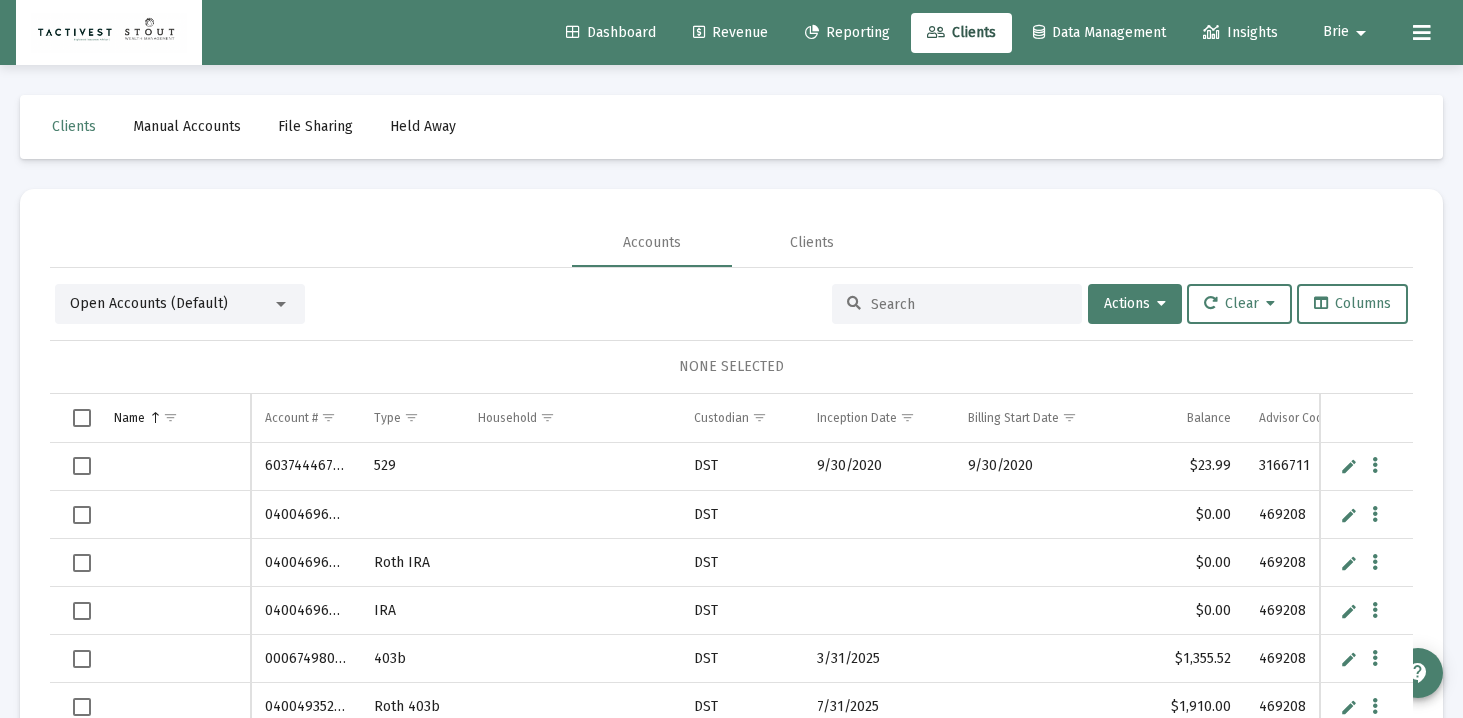 click on "Reporting" 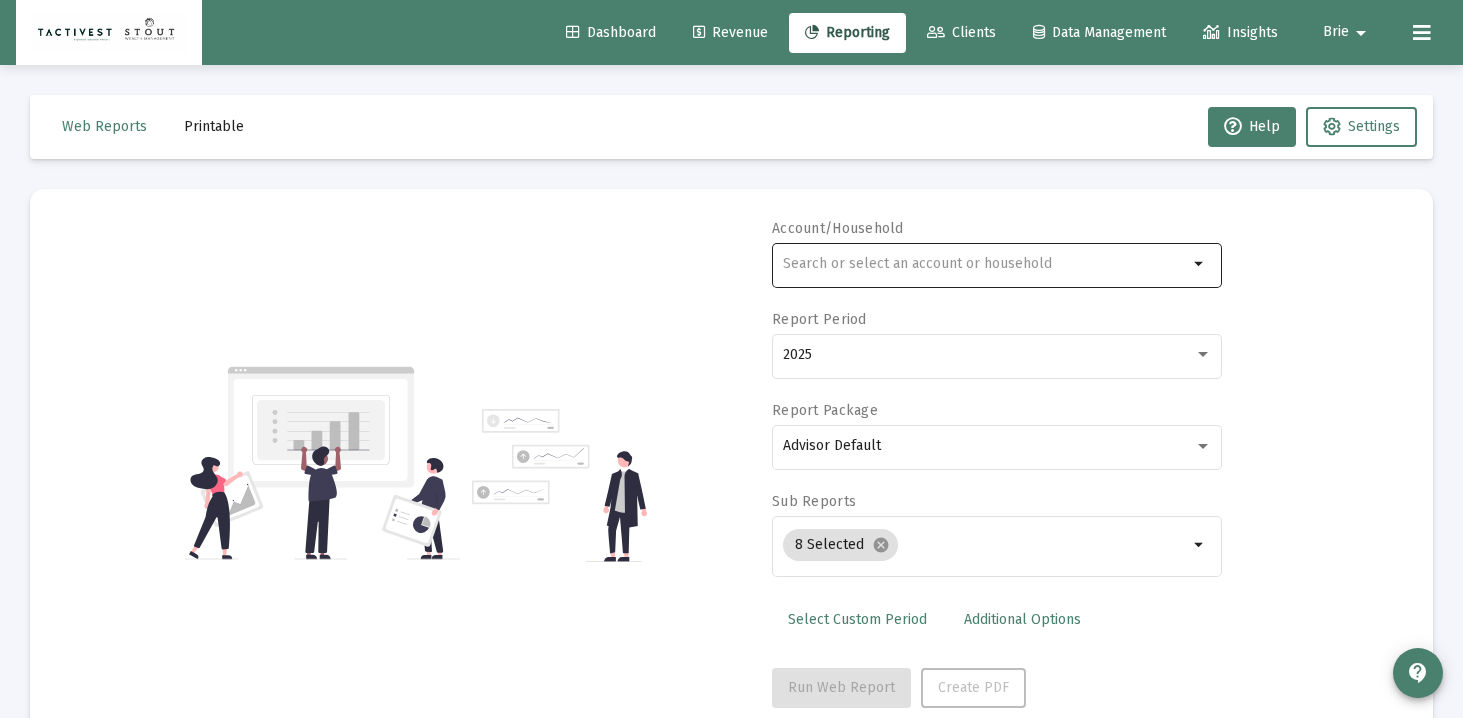 click at bounding box center (985, 264) 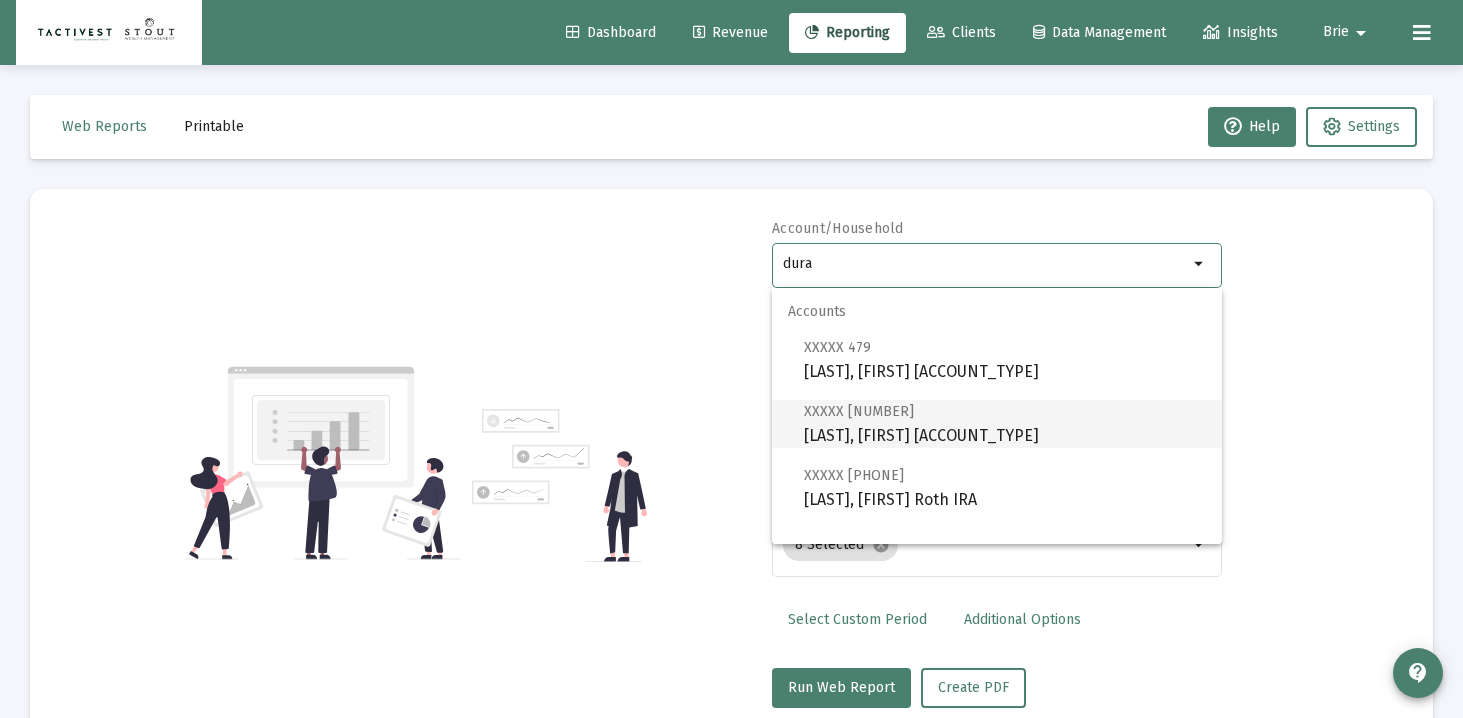 scroll, scrollTop: 80, scrollLeft: 0, axis: vertical 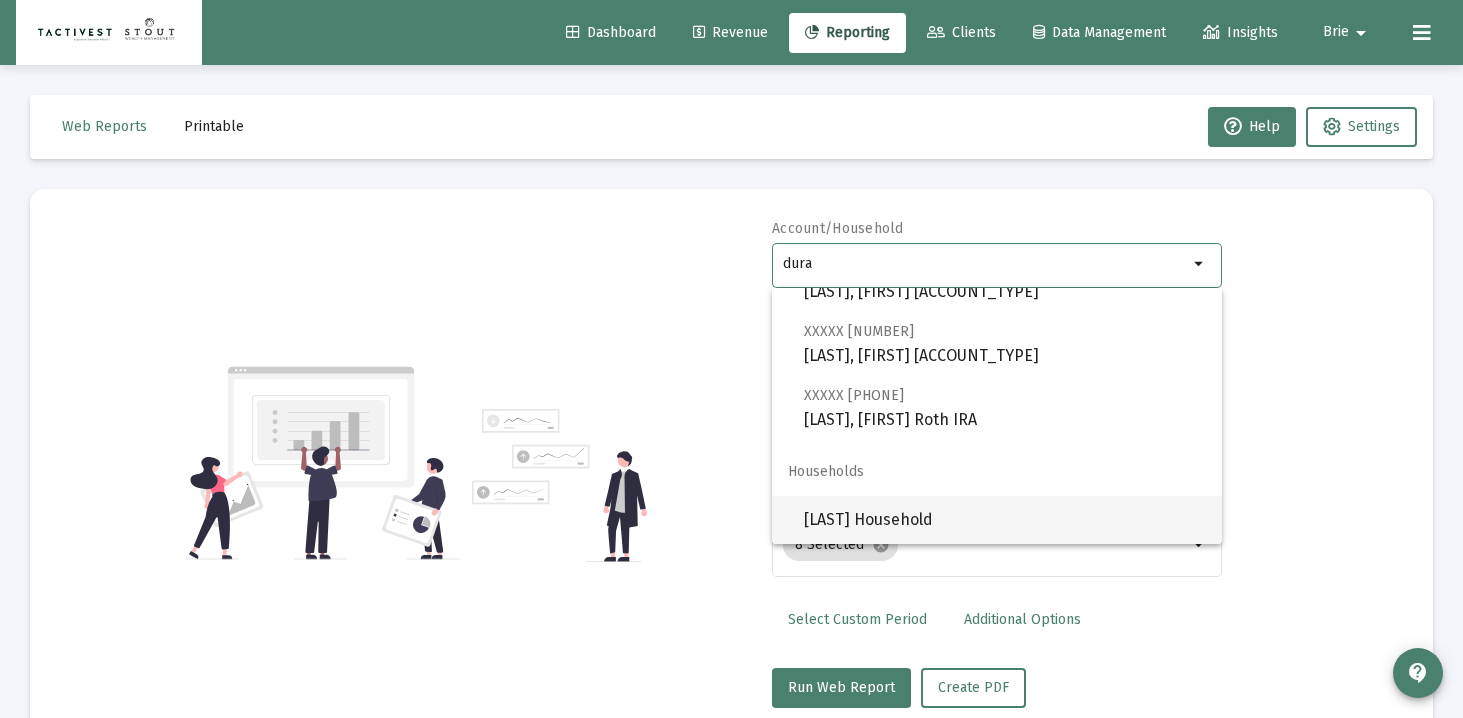 click on "[LAST] Household" at bounding box center [1005, 520] 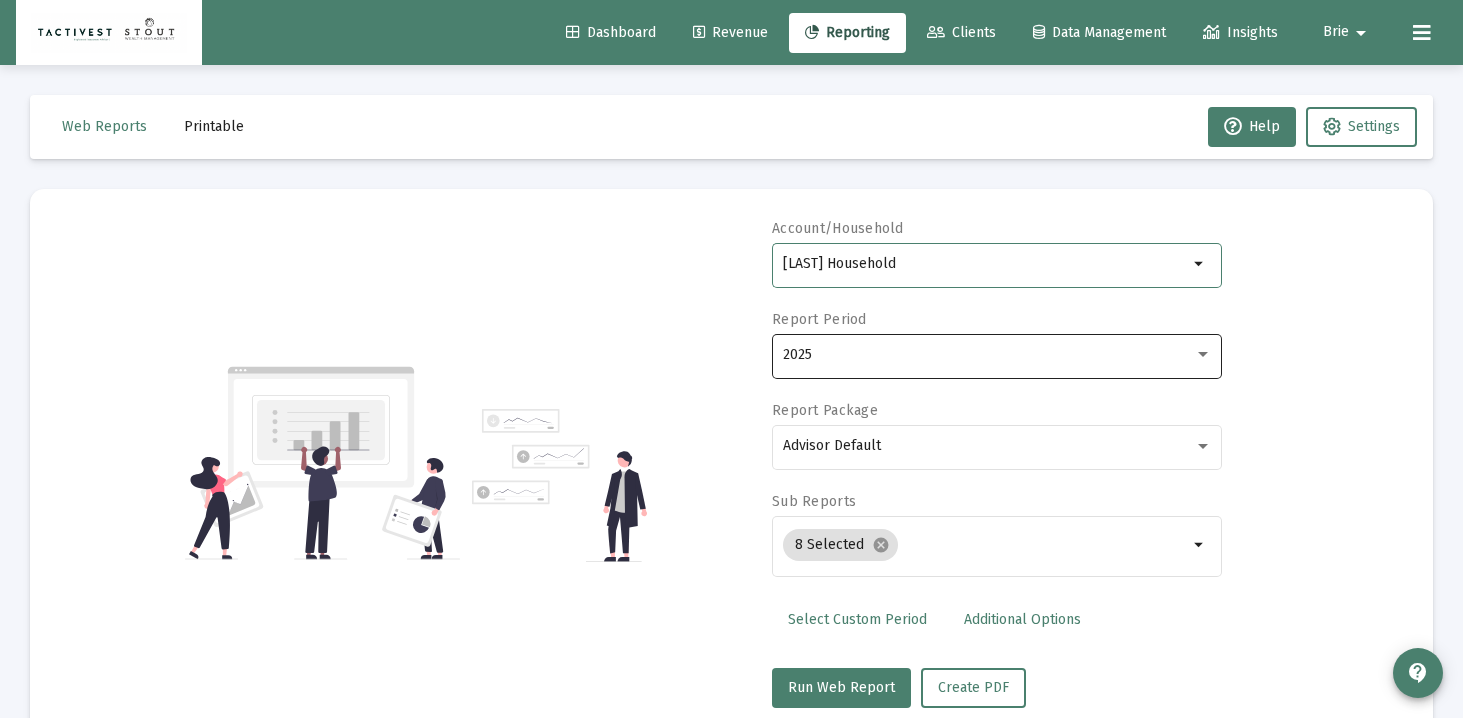 click on "2025" at bounding box center (988, 355) 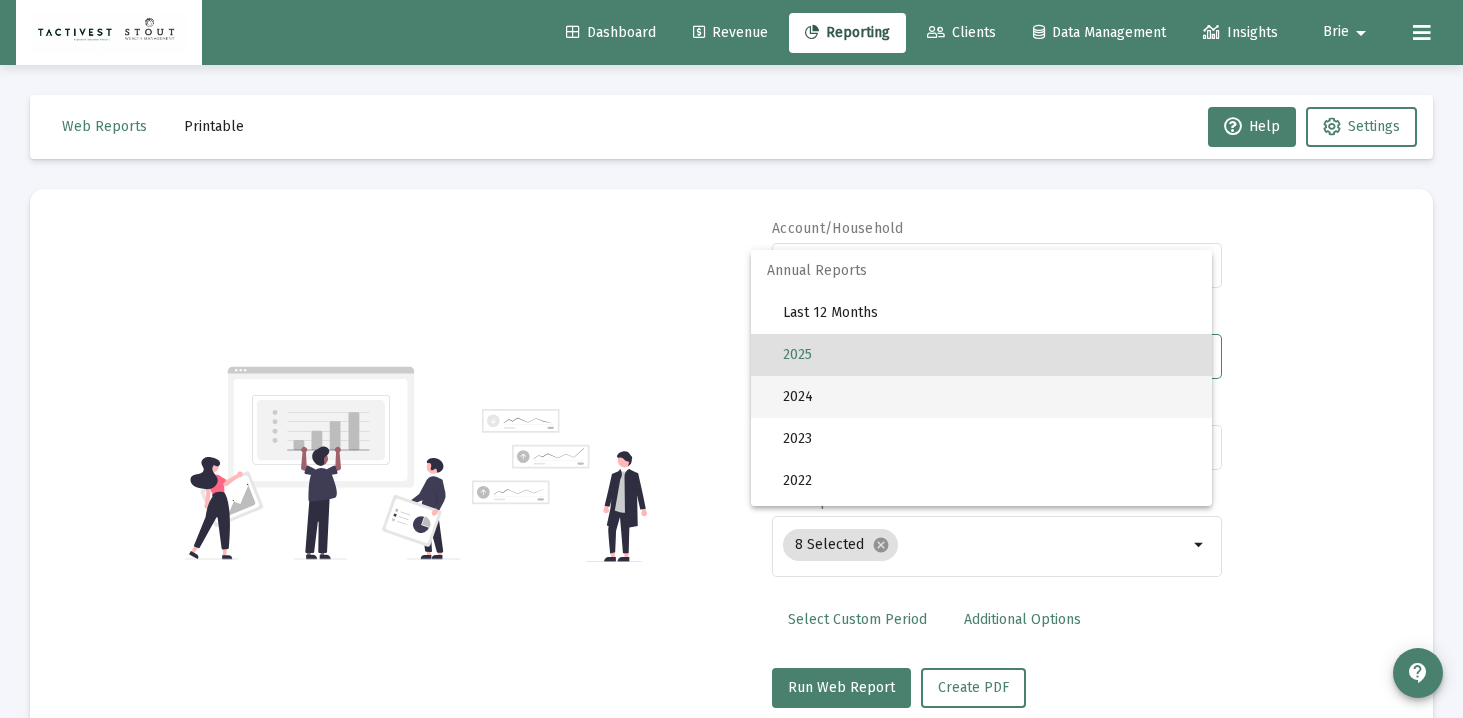 click on "2024" at bounding box center (989, 397) 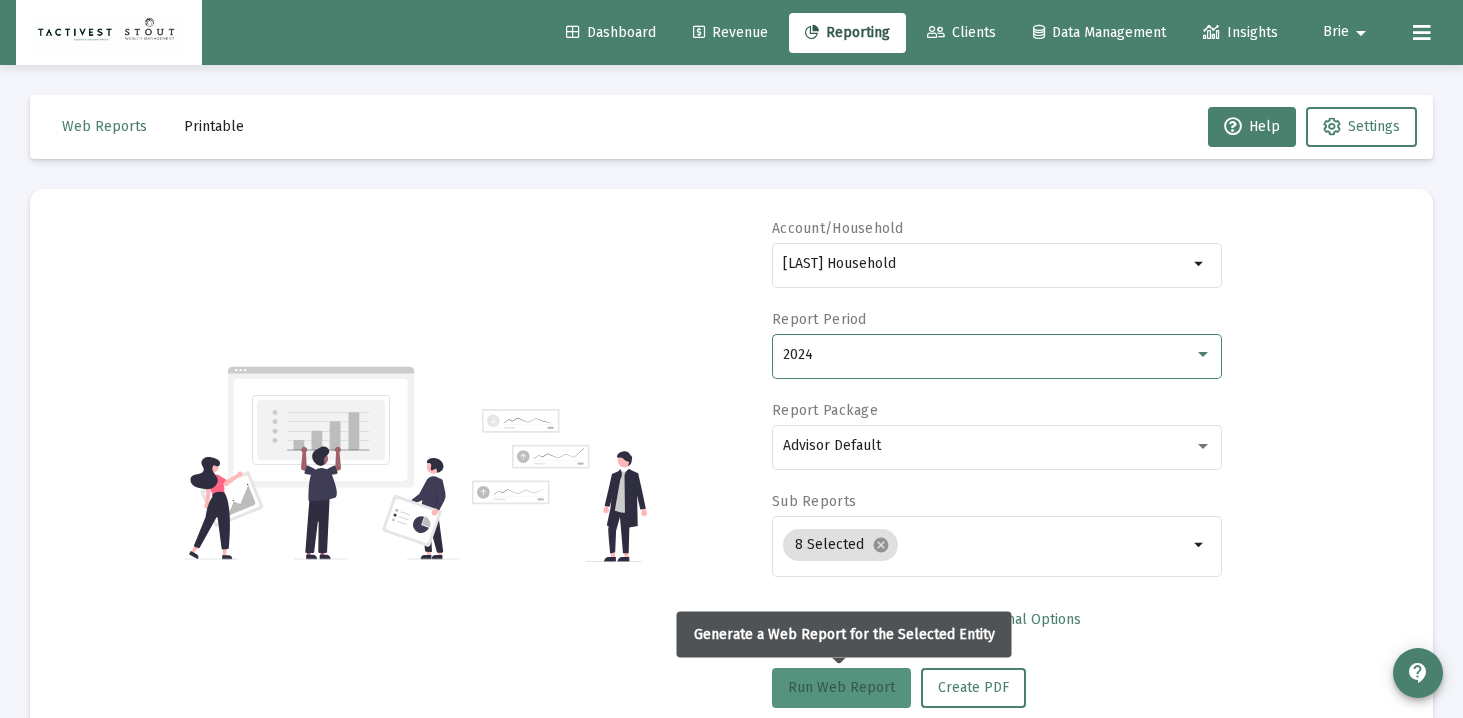 click on "Run Web Report" 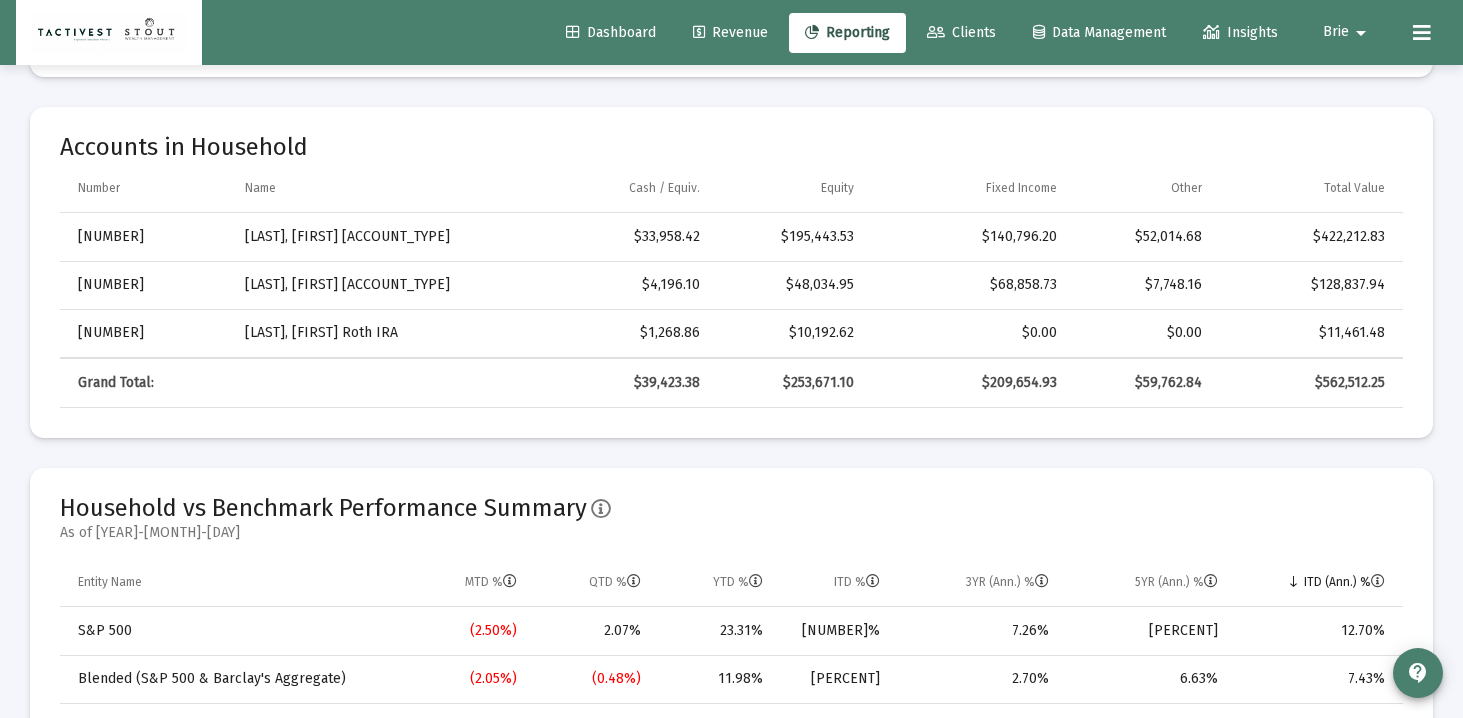 scroll, scrollTop: 821, scrollLeft: 0, axis: vertical 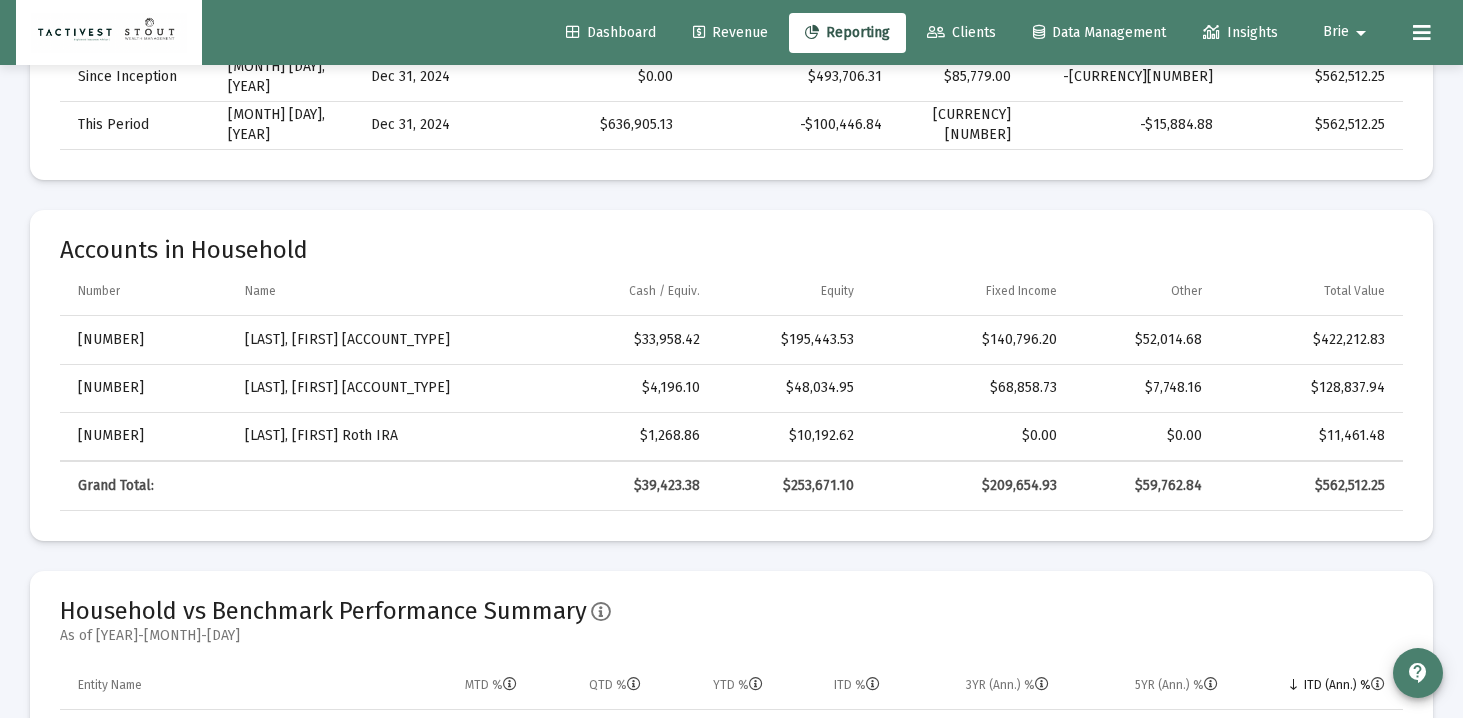 click on "[NUMBER]" 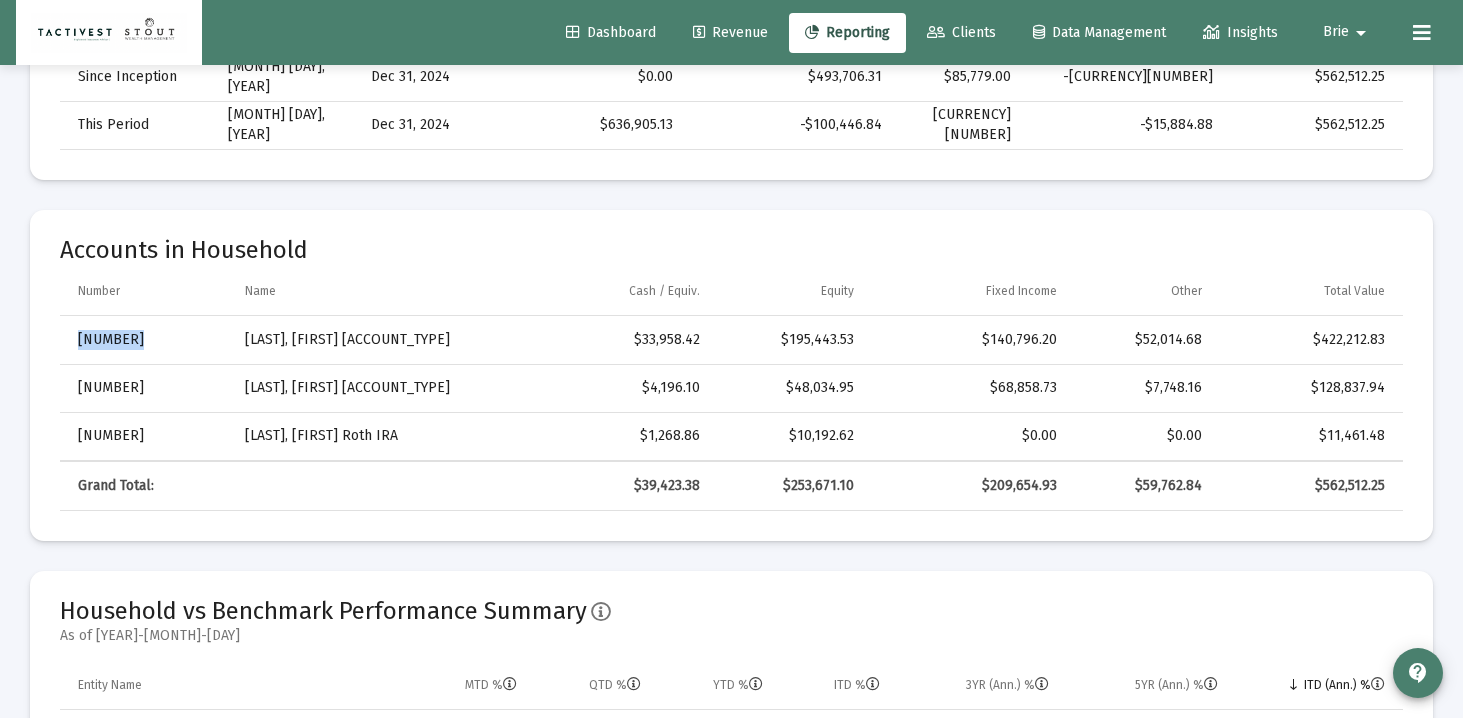 click on "[NUMBER]" 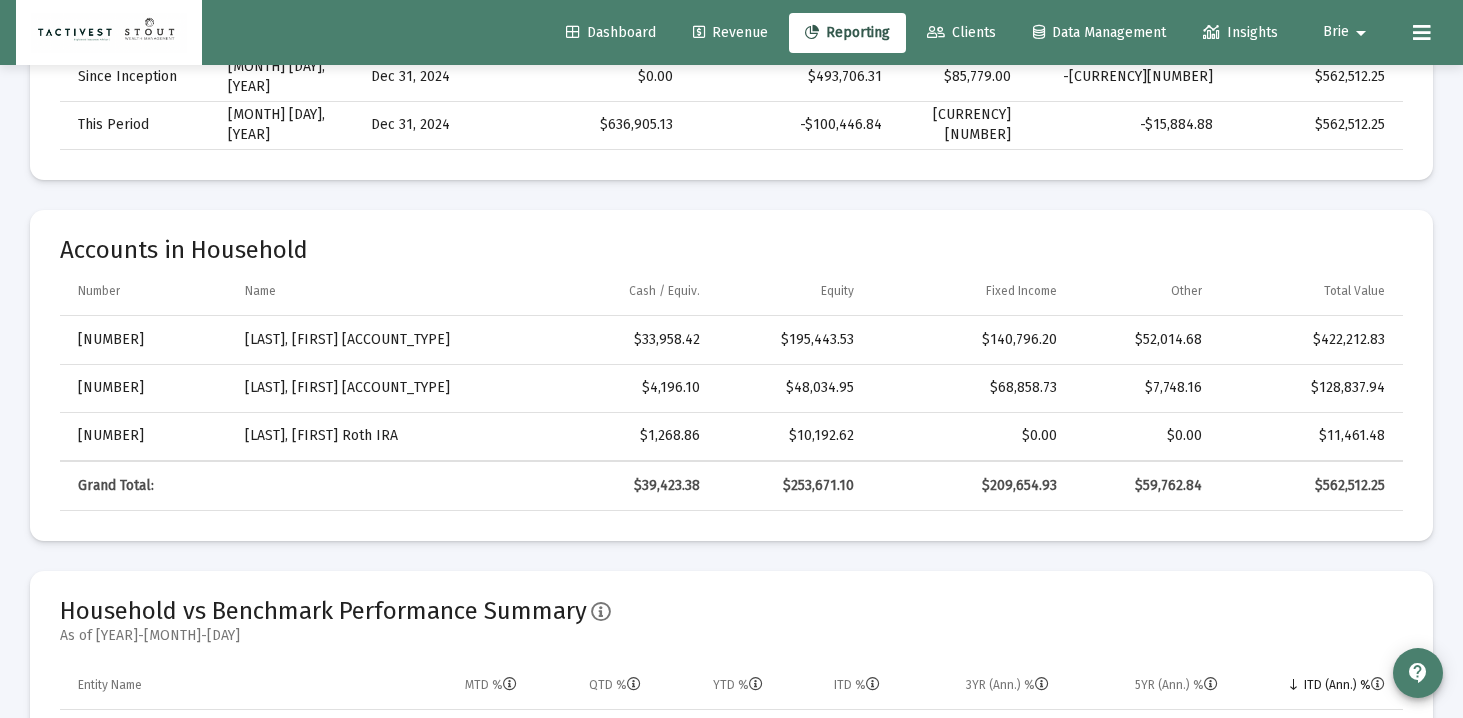 click on "[NUMBER]" 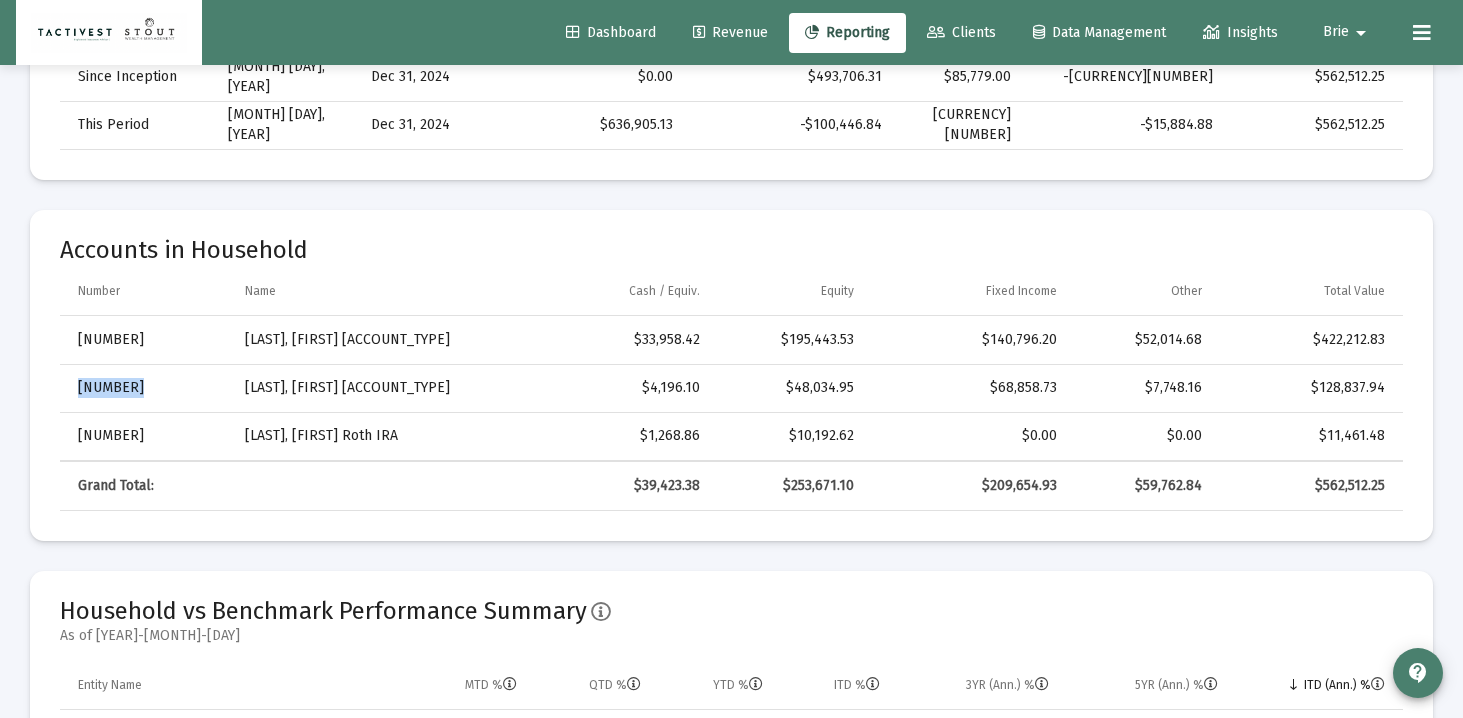 click on "[NUMBER]" 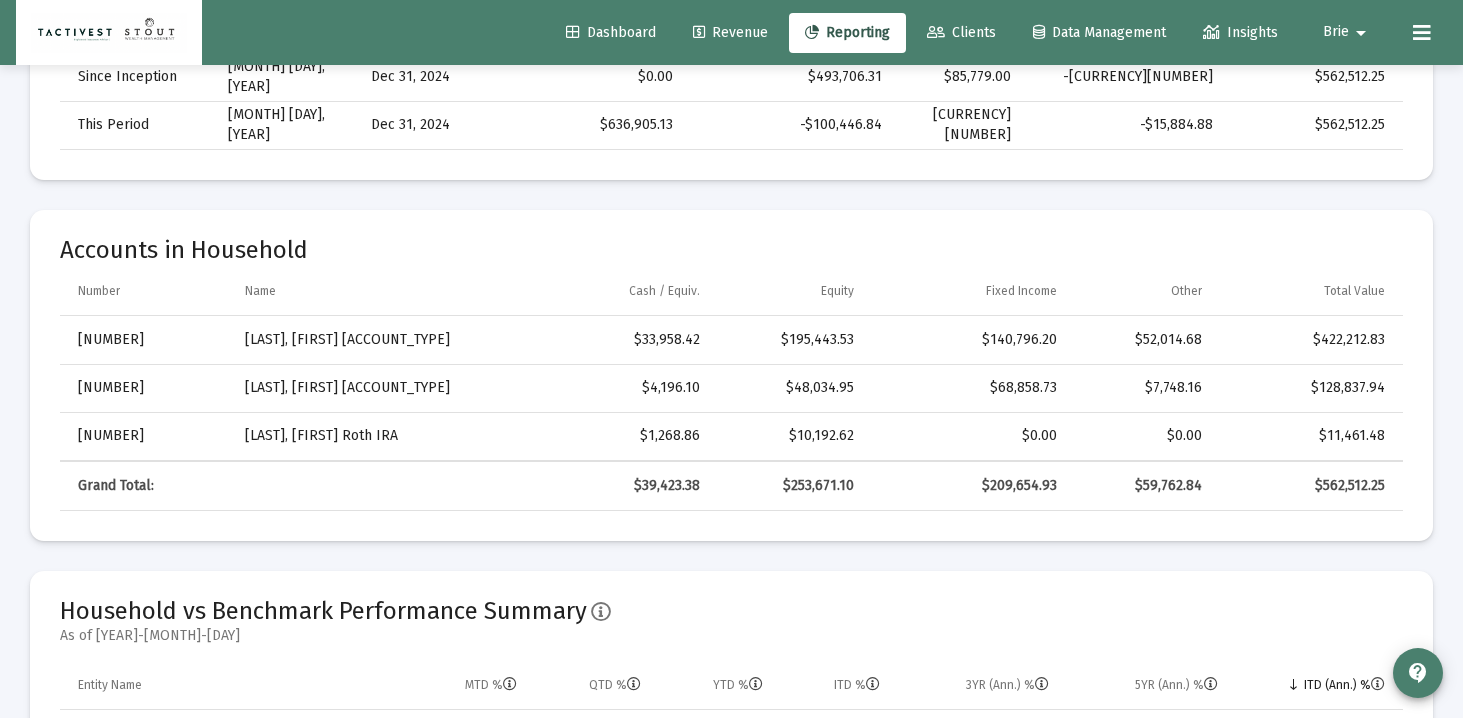 click on "[NUMBER]" 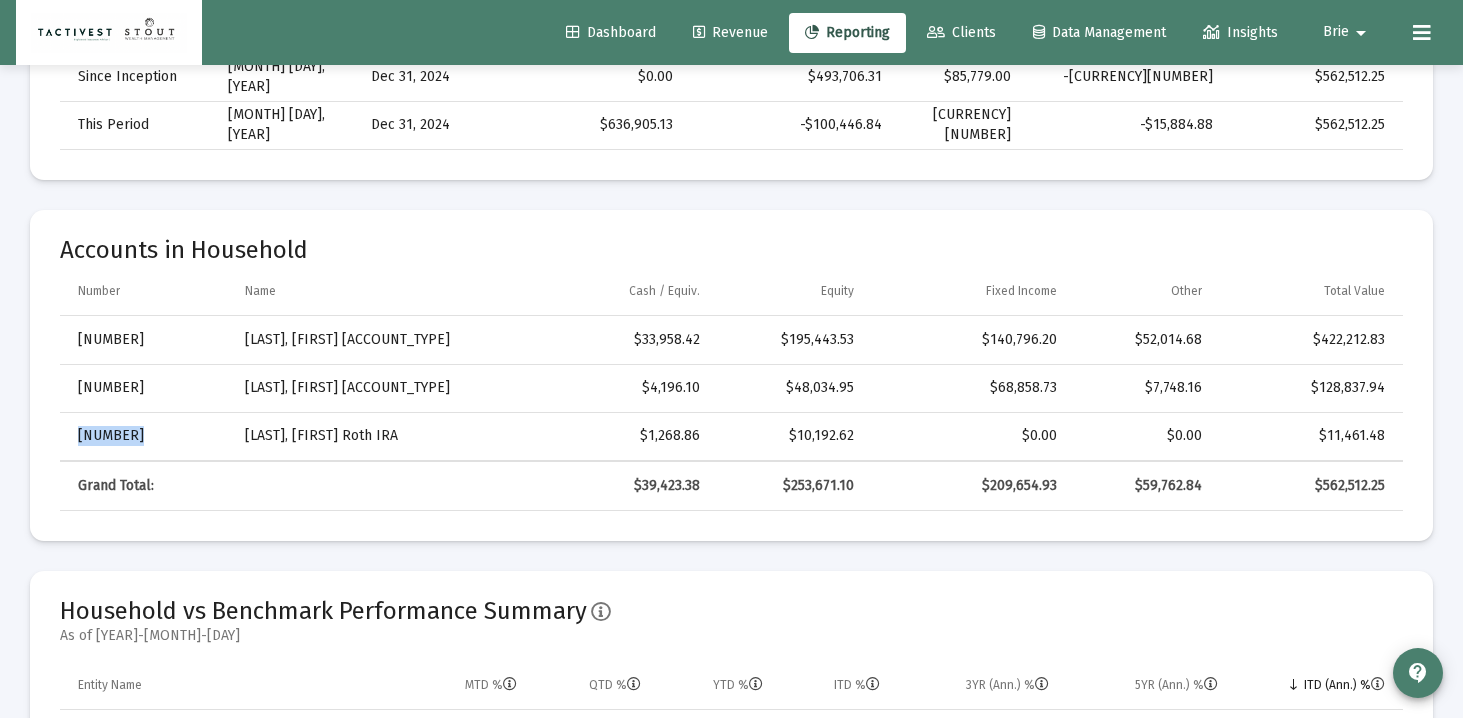 click on "[NUMBER]" 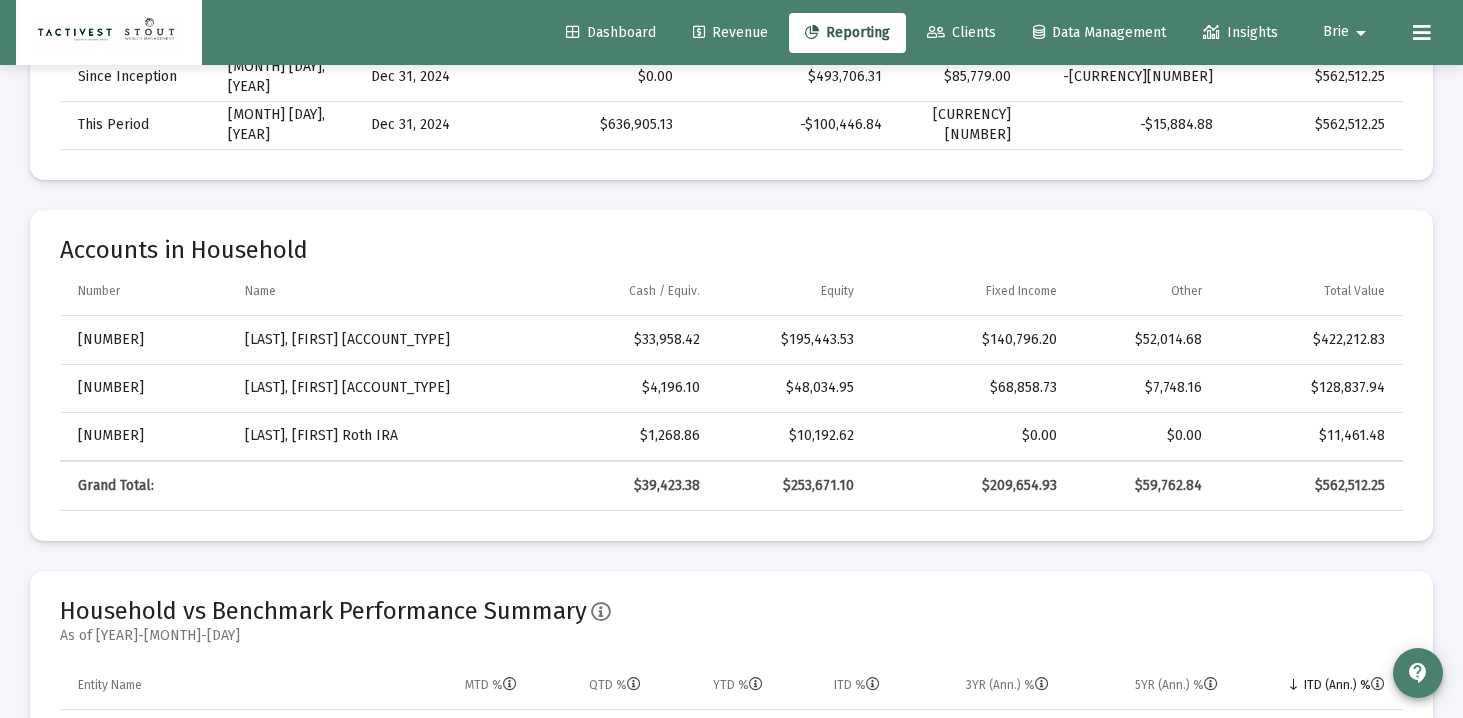 click on "$128,837.94" 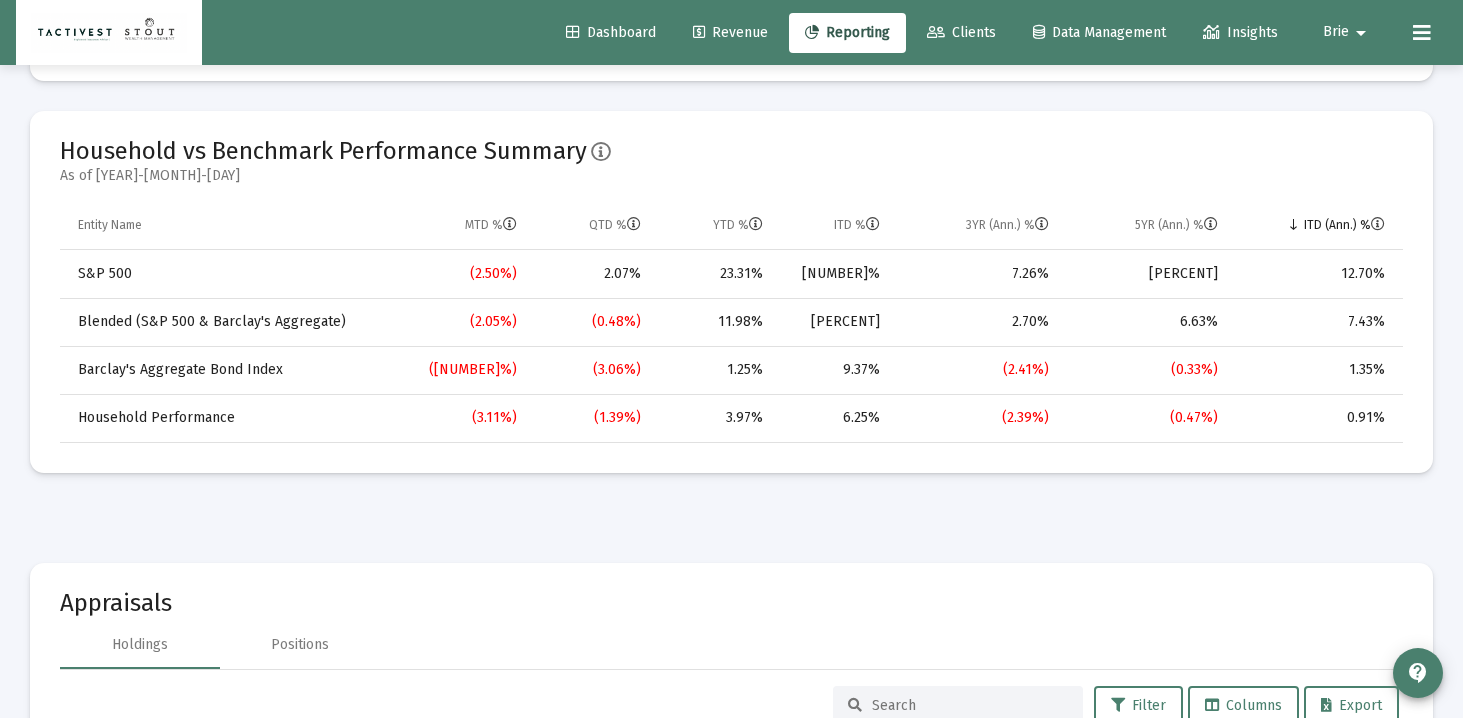 scroll, scrollTop: 1644, scrollLeft: 0, axis: vertical 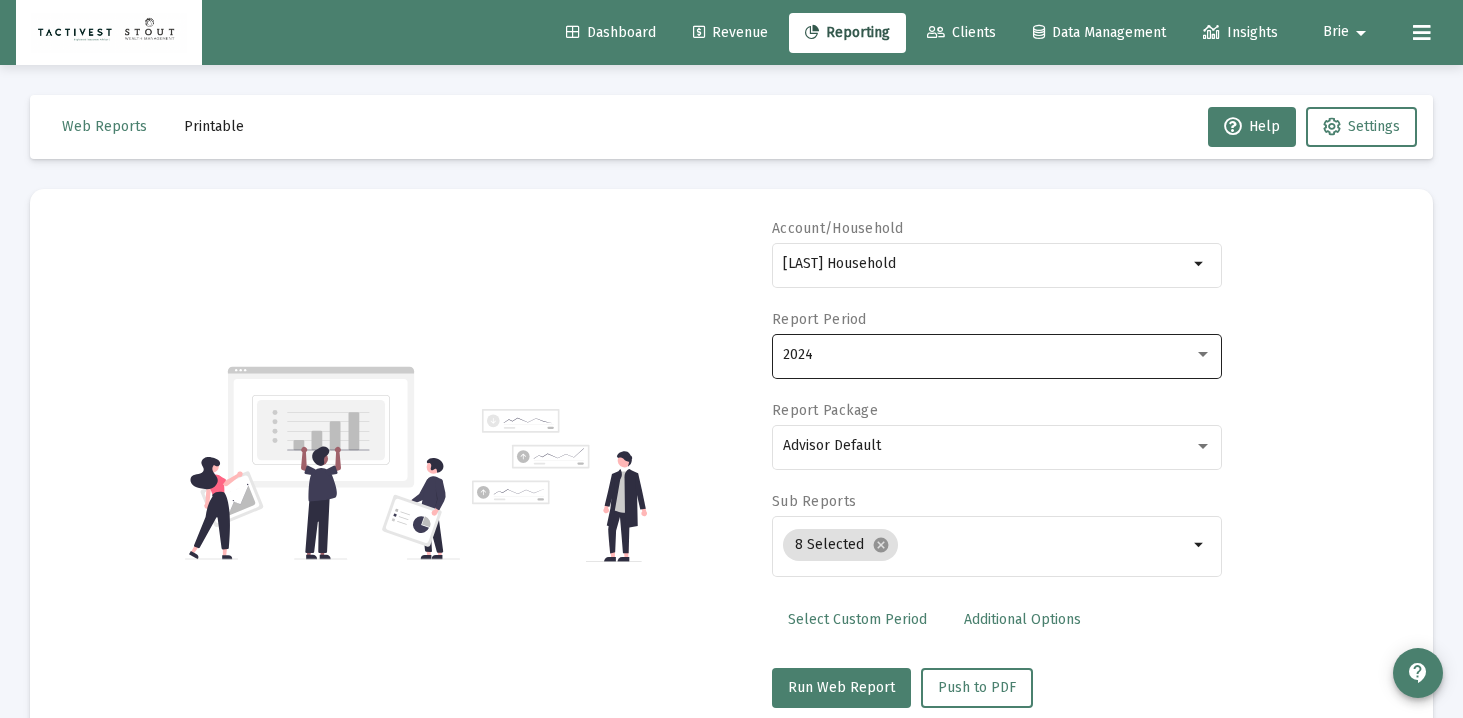 click on "2024" 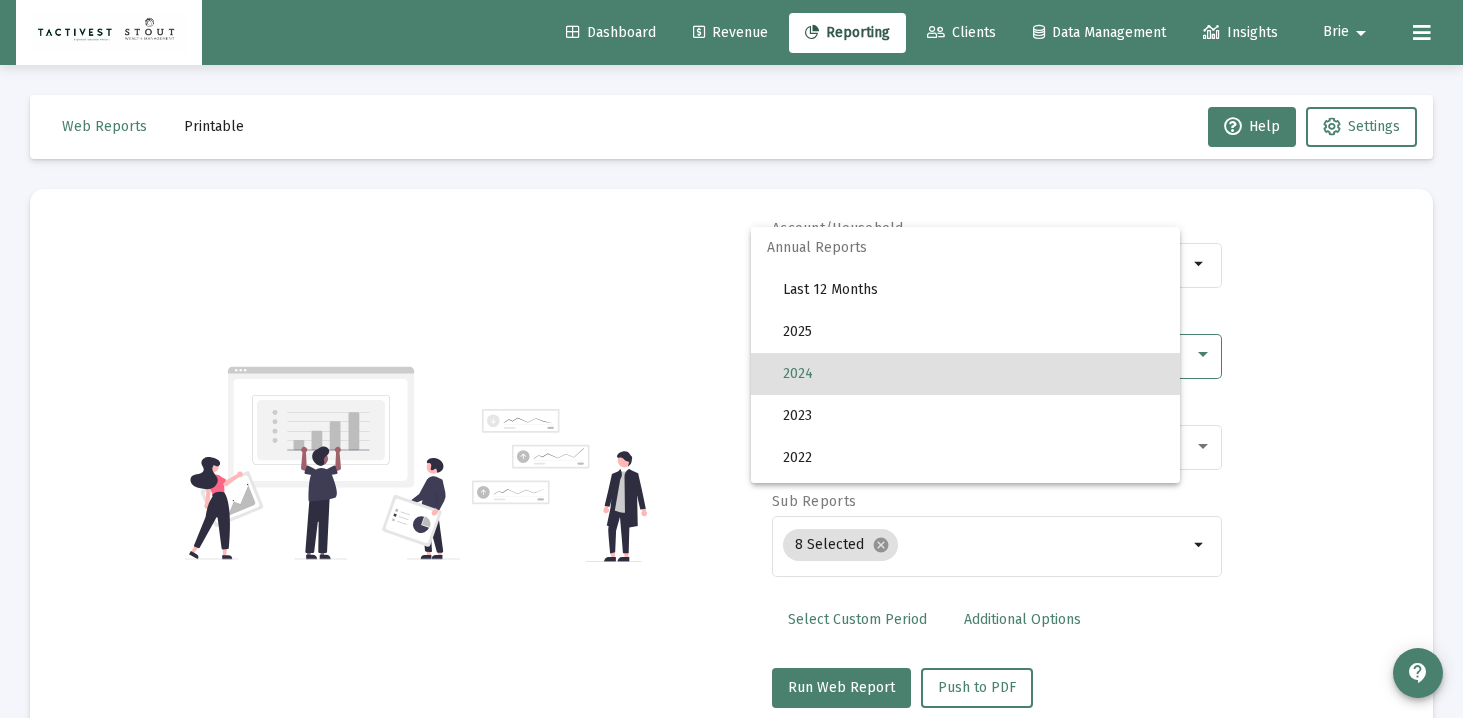 scroll, scrollTop: 19, scrollLeft: 0, axis: vertical 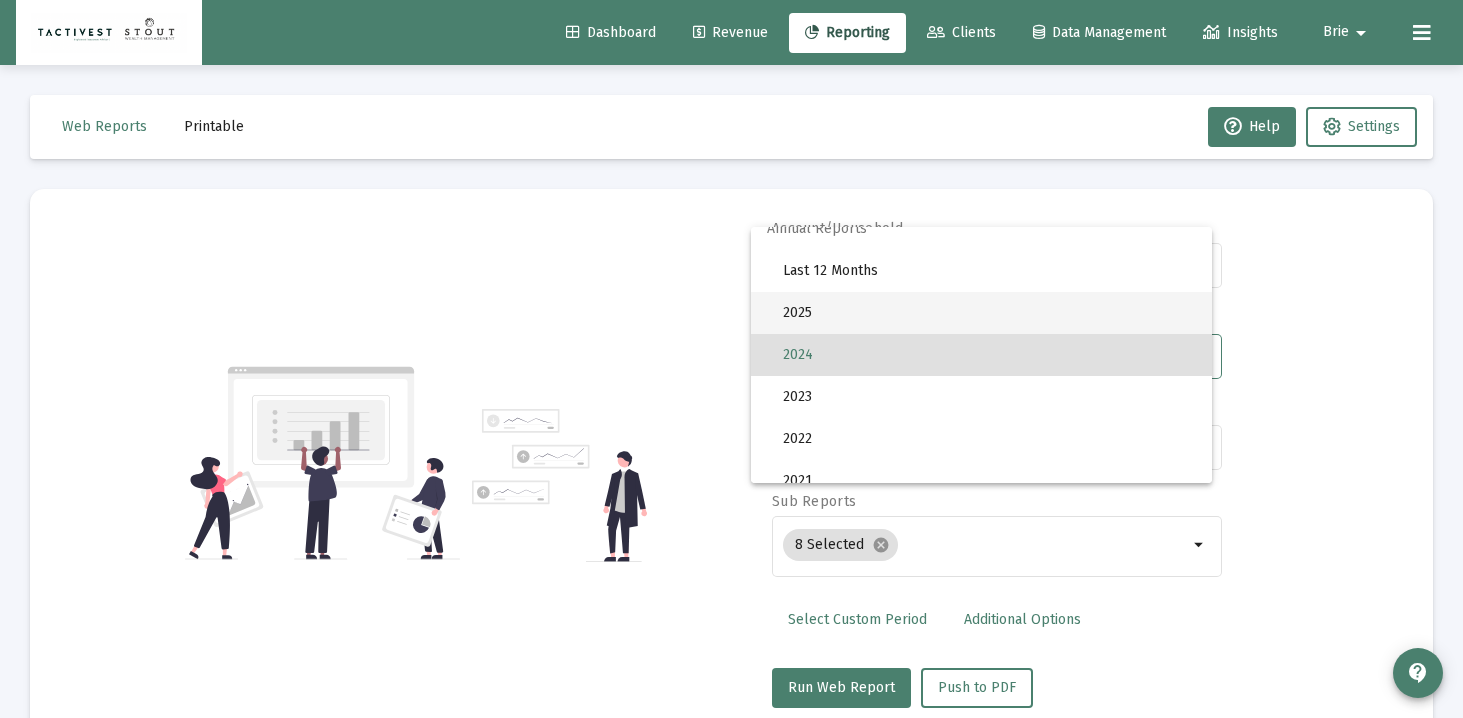 click on "2025" at bounding box center [989, 313] 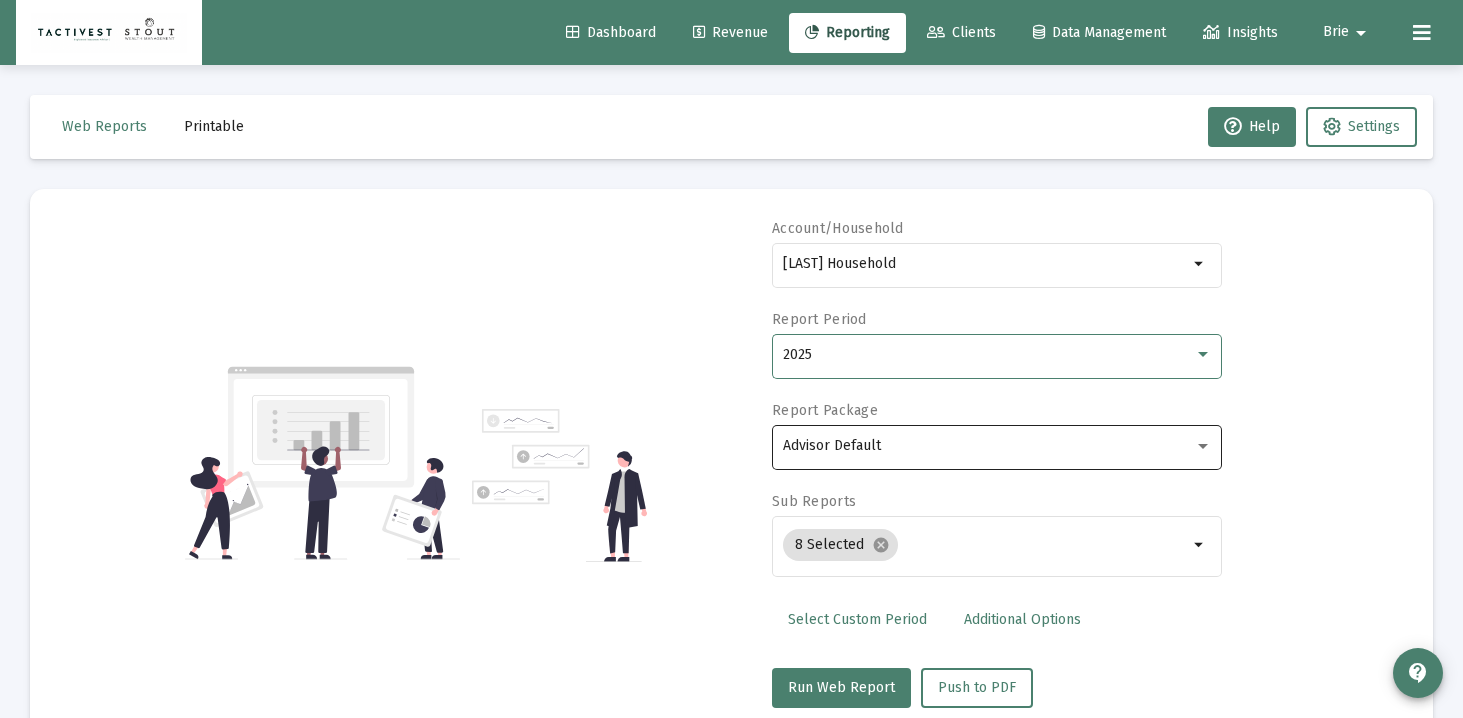 click on "Advisor Default" at bounding box center (988, 446) 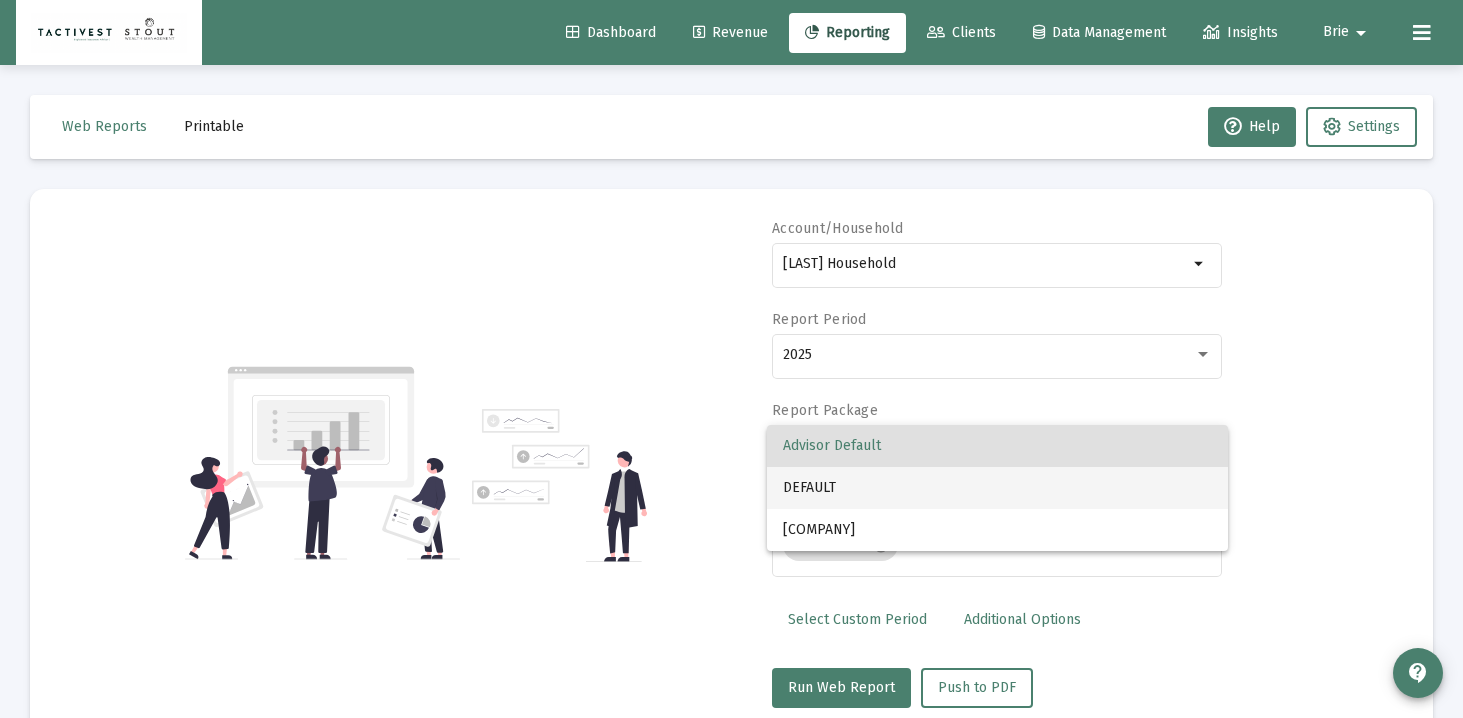 click on "DEFAULT" at bounding box center [997, 488] 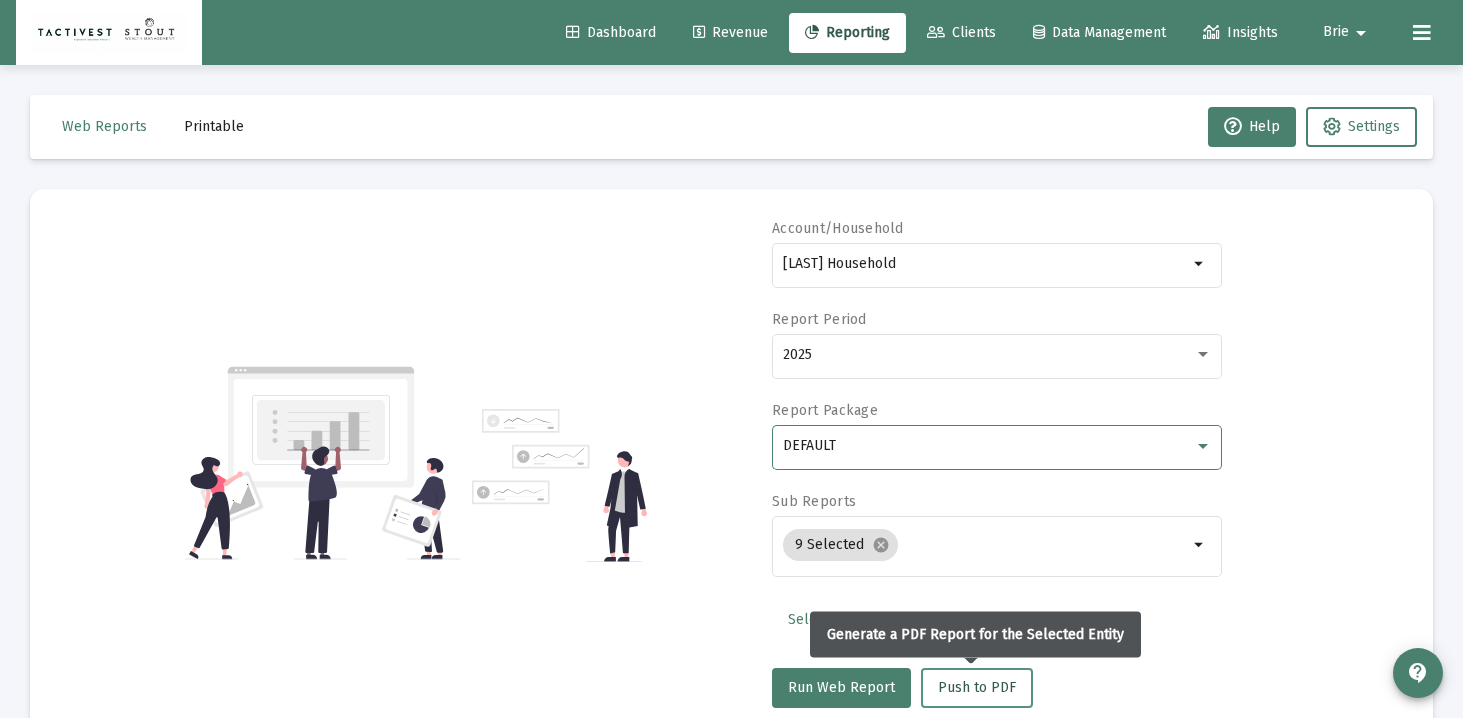 click on "Push to PDF" 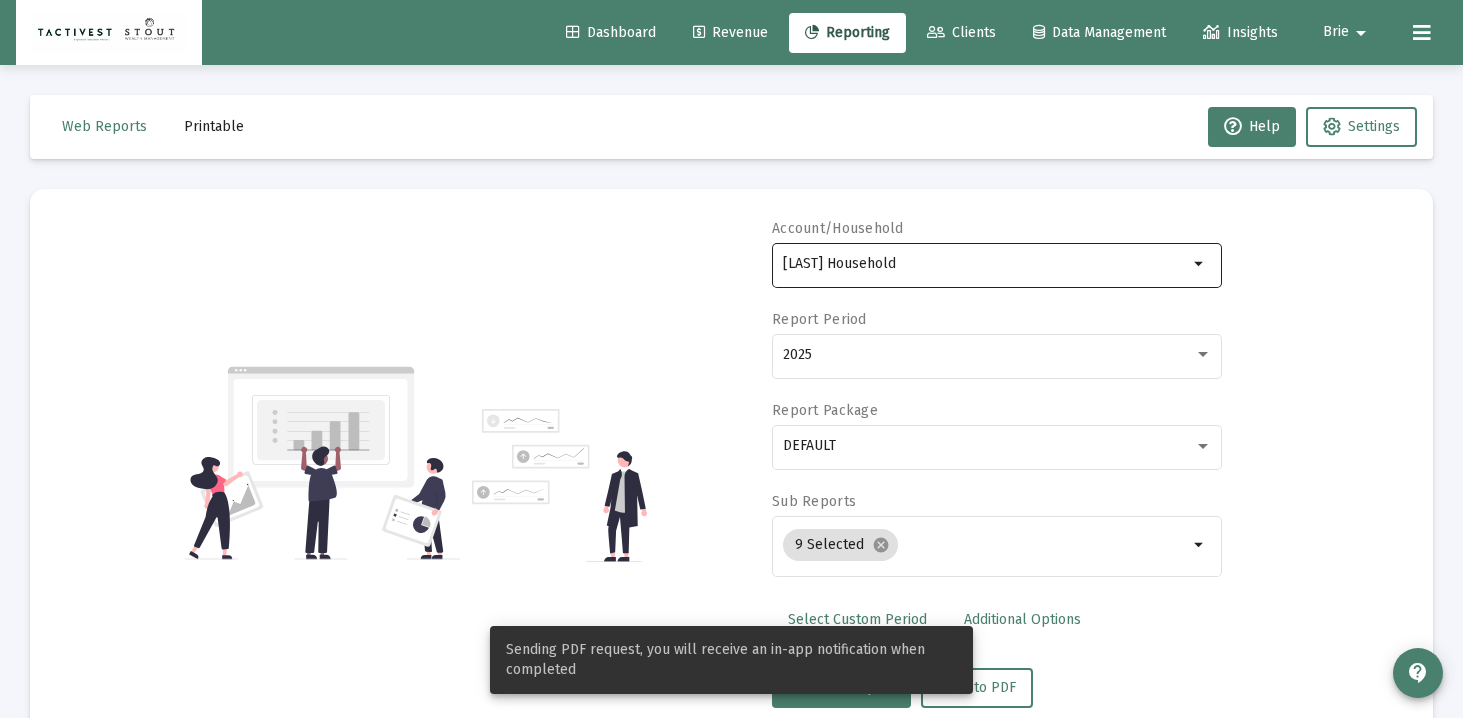 click on "[LAST] Household" at bounding box center (985, 264) 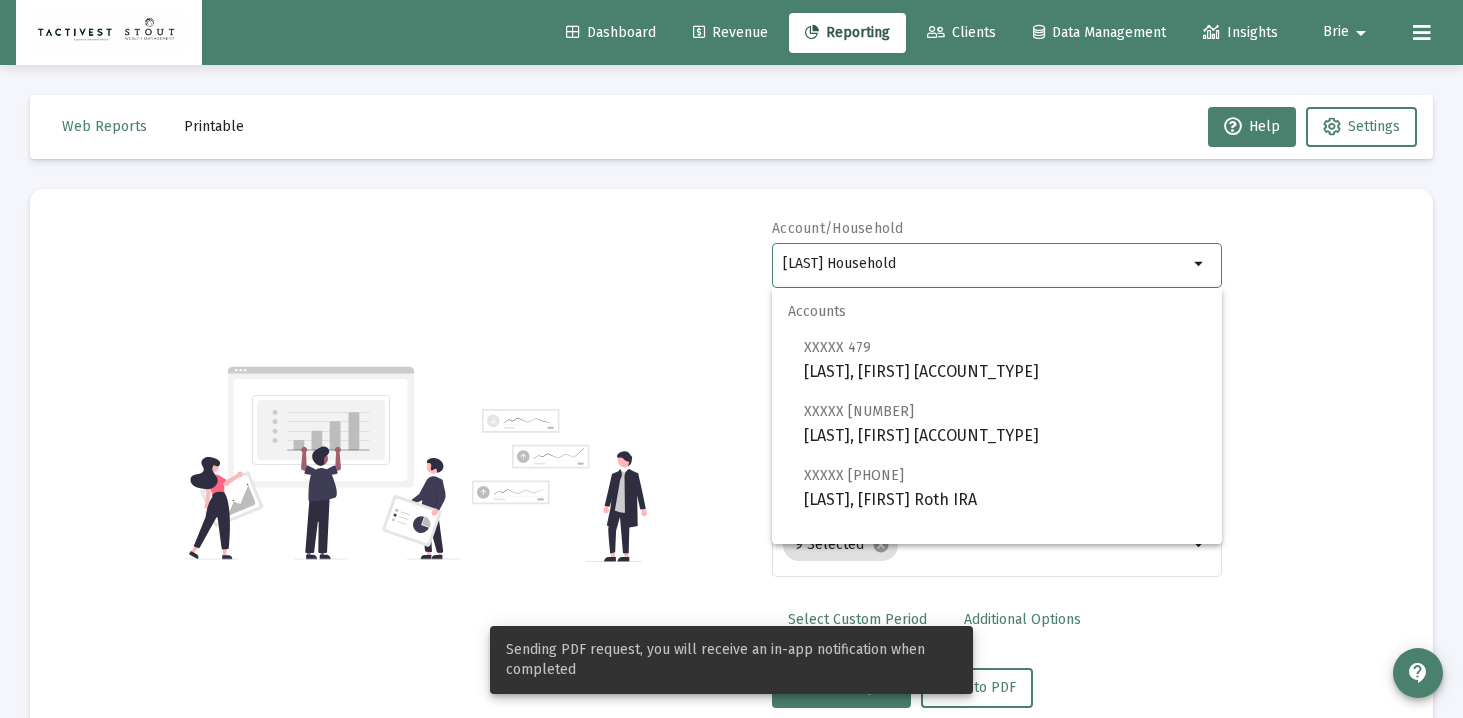 click on "[LAST] Household" at bounding box center [985, 264] 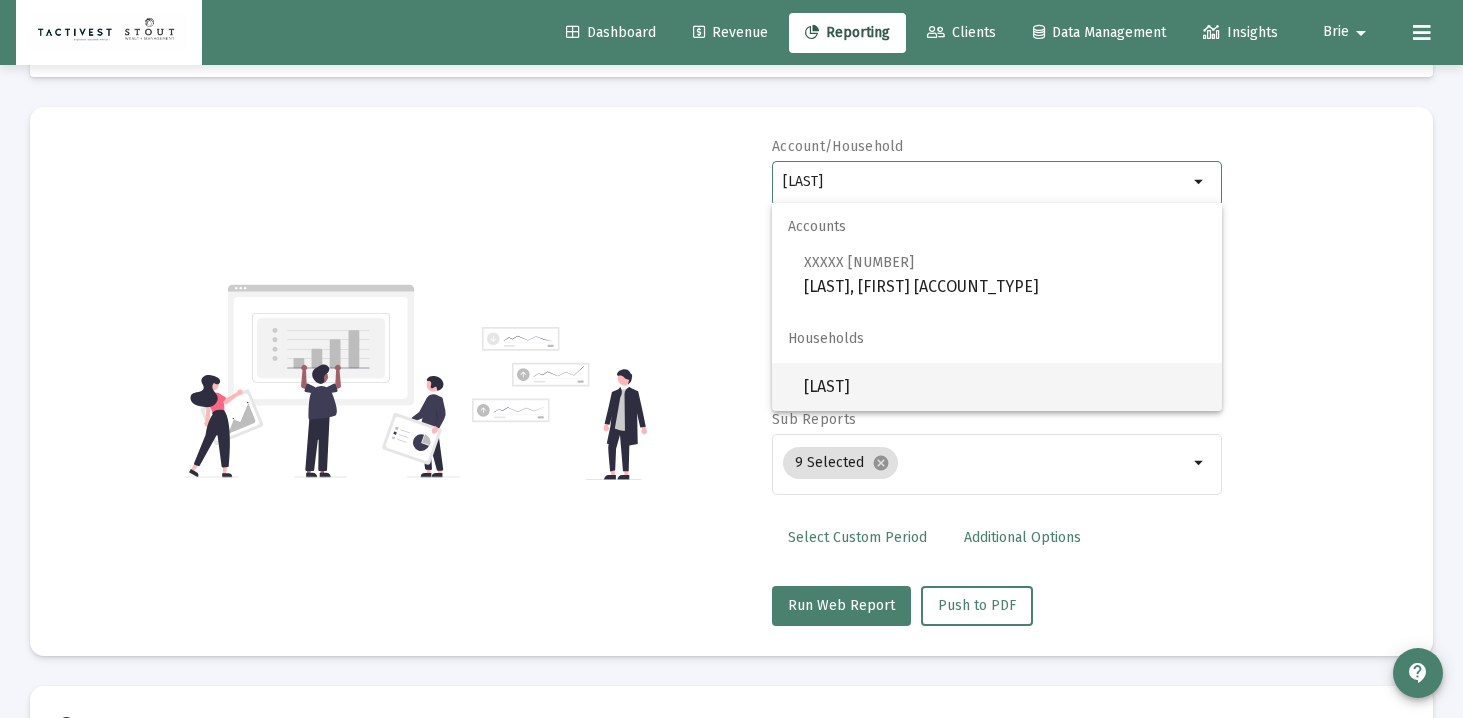 scroll, scrollTop: 85, scrollLeft: 0, axis: vertical 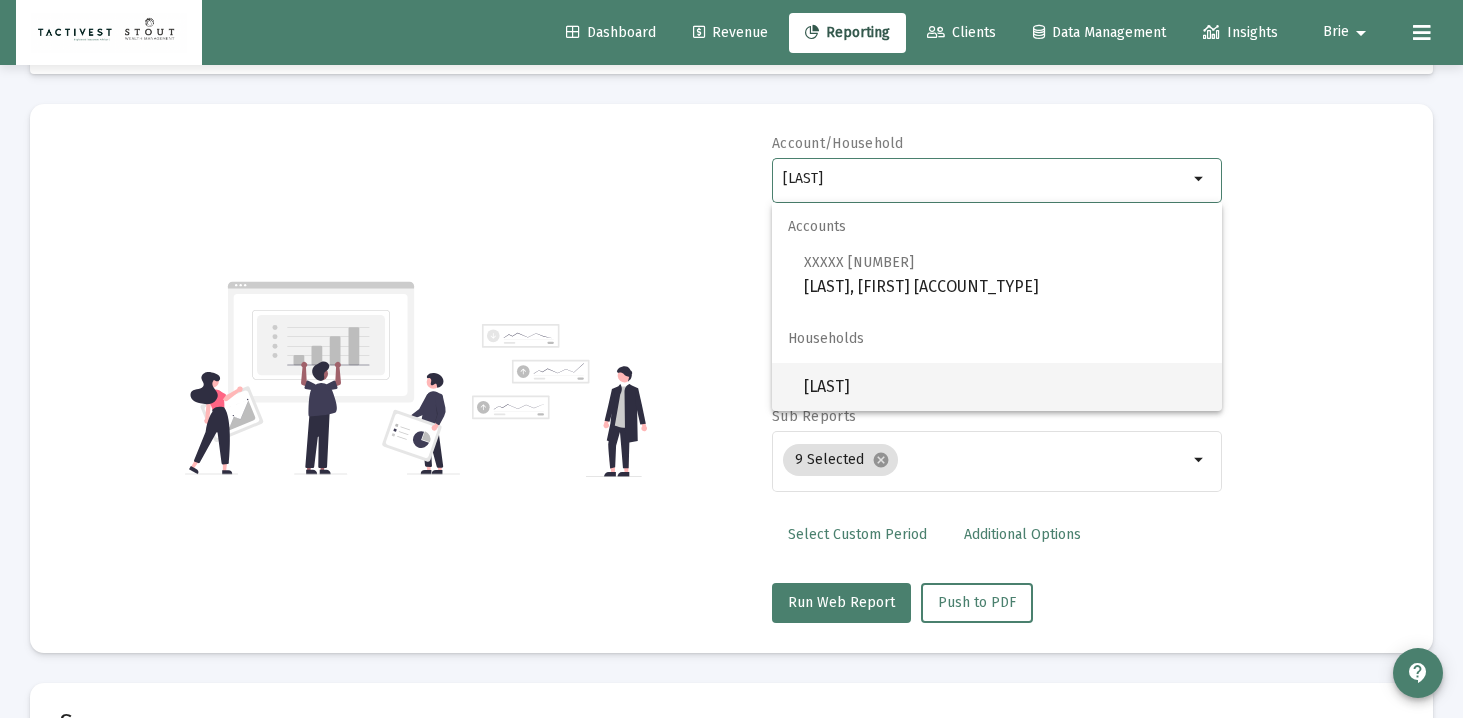 click on "[LAST]" at bounding box center (1005, 387) 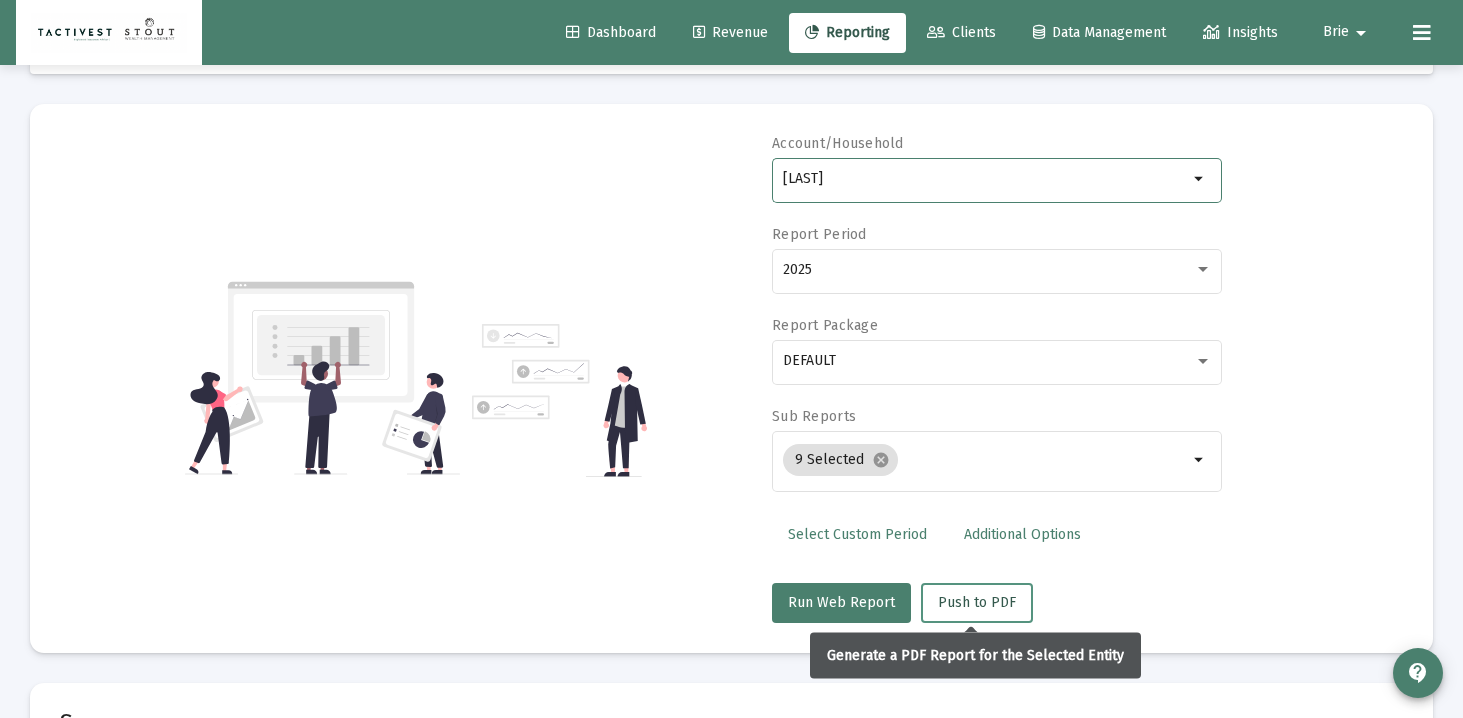 click on "Push to PDF" 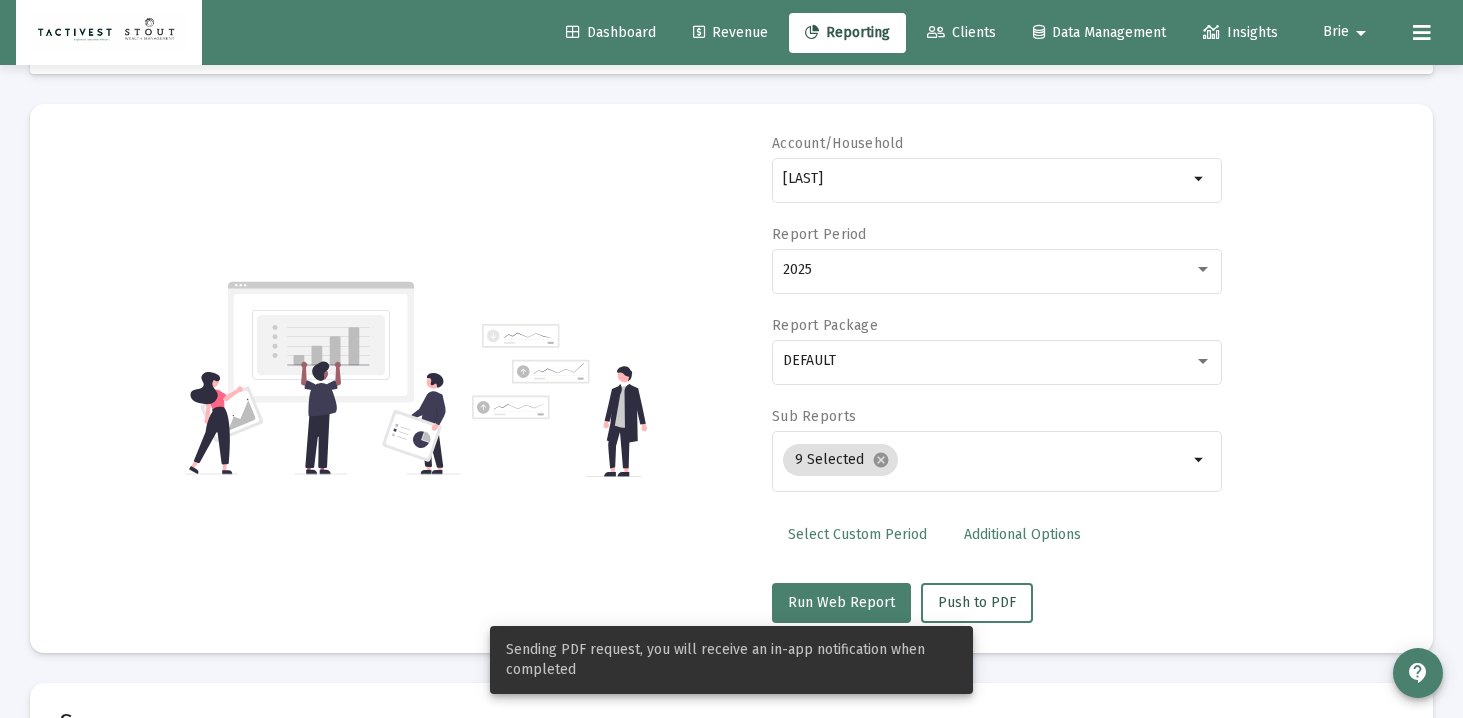 type 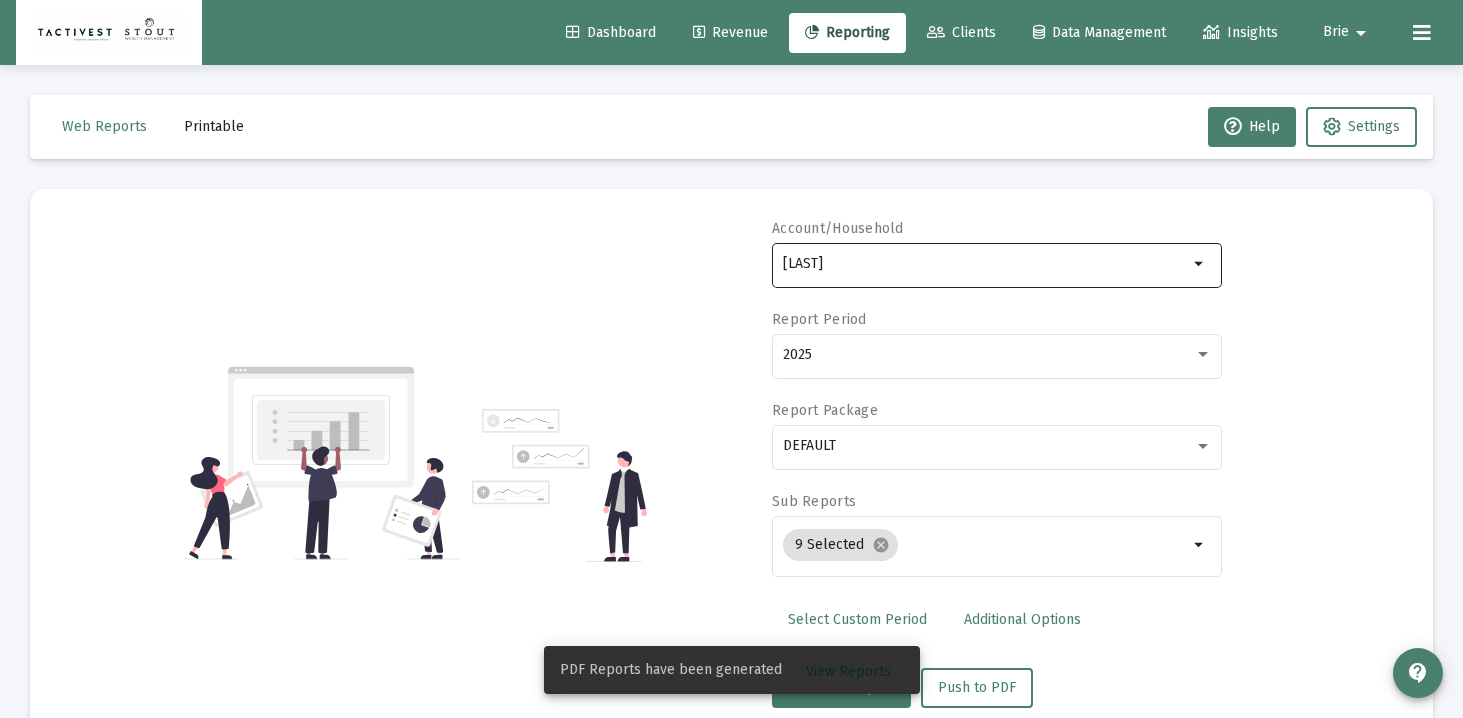 click on "[LAST]" at bounding box center [985, 264] 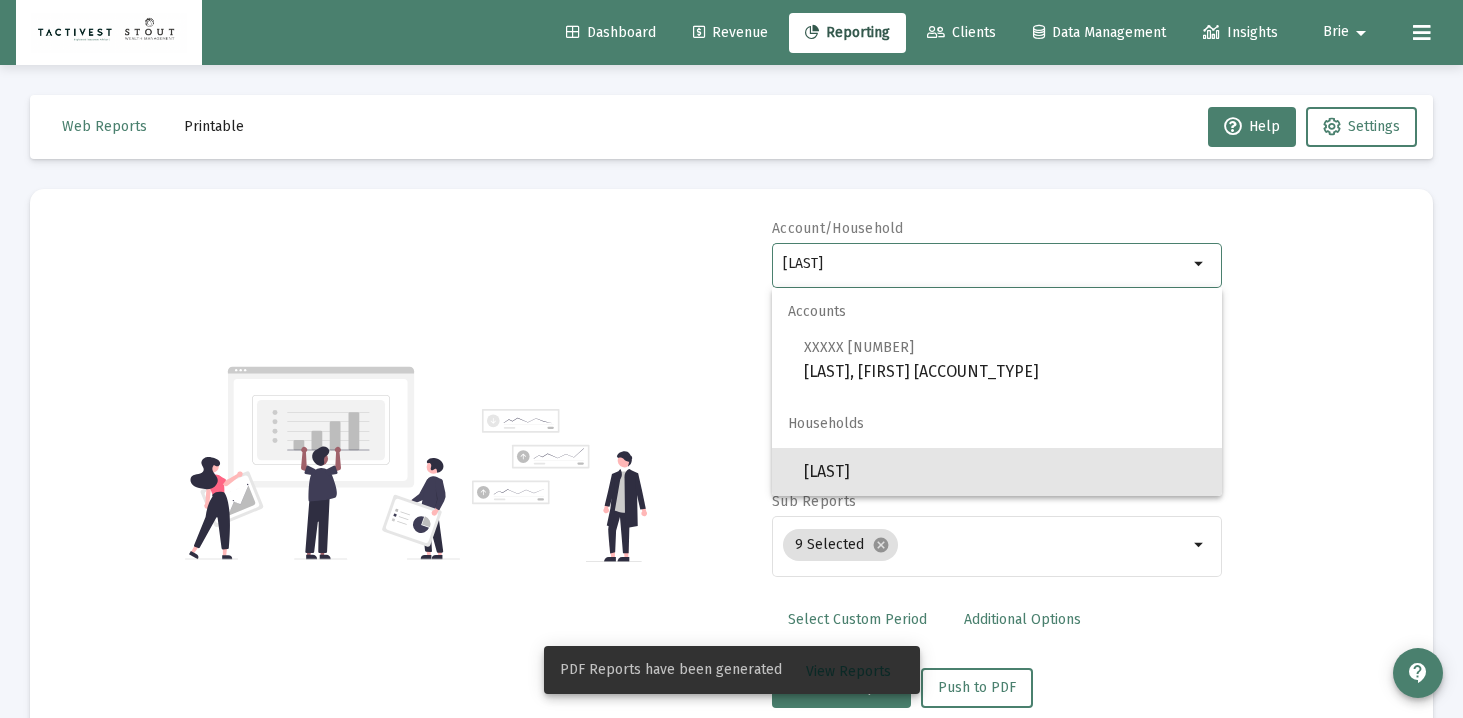 click on "[LAST]" 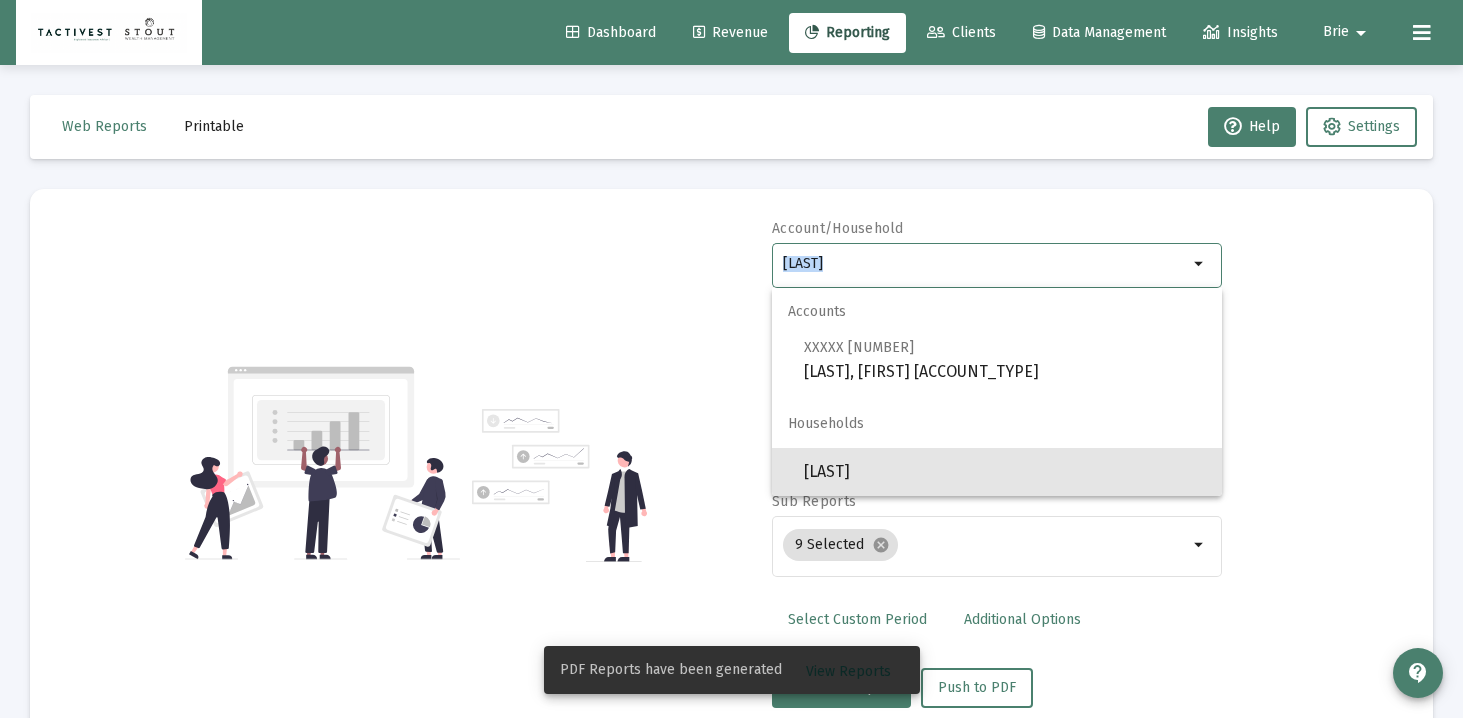 click on "[LAST]" 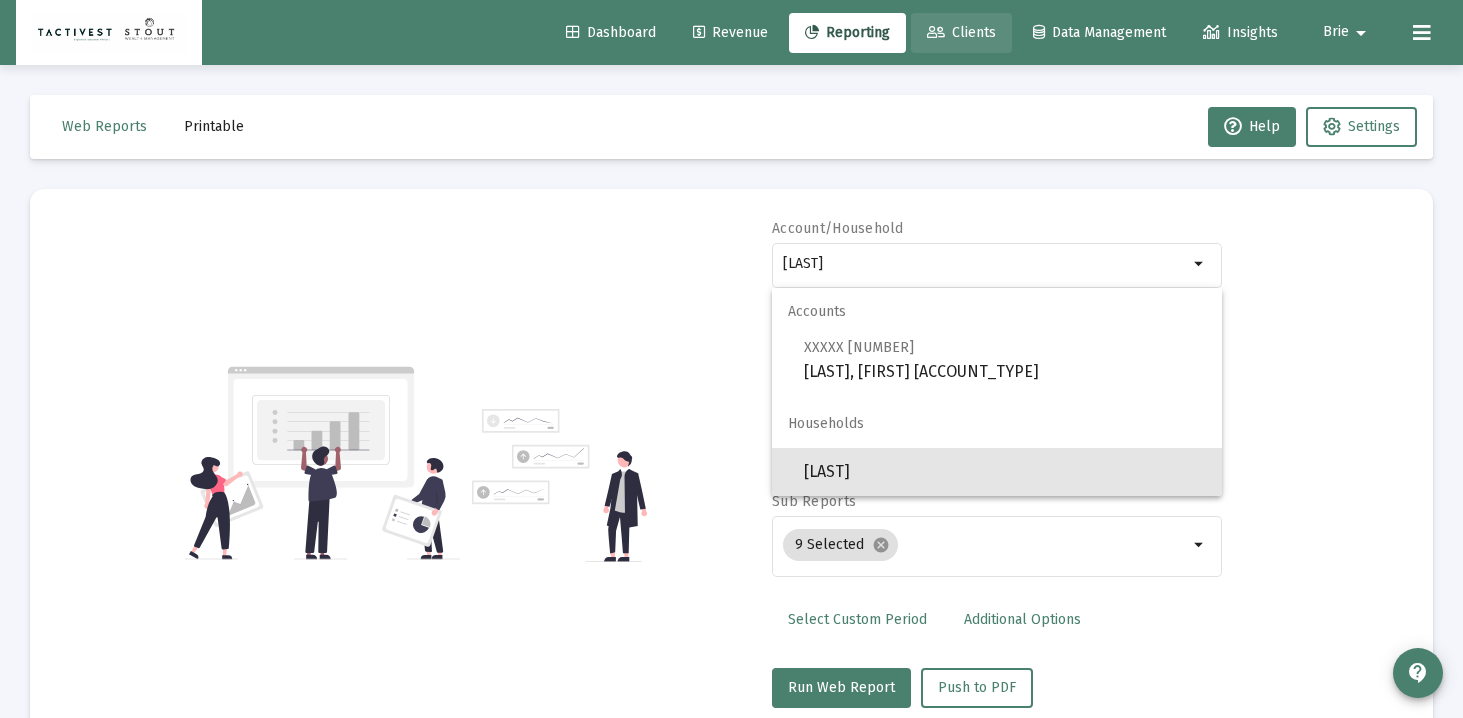 click on "Clients" 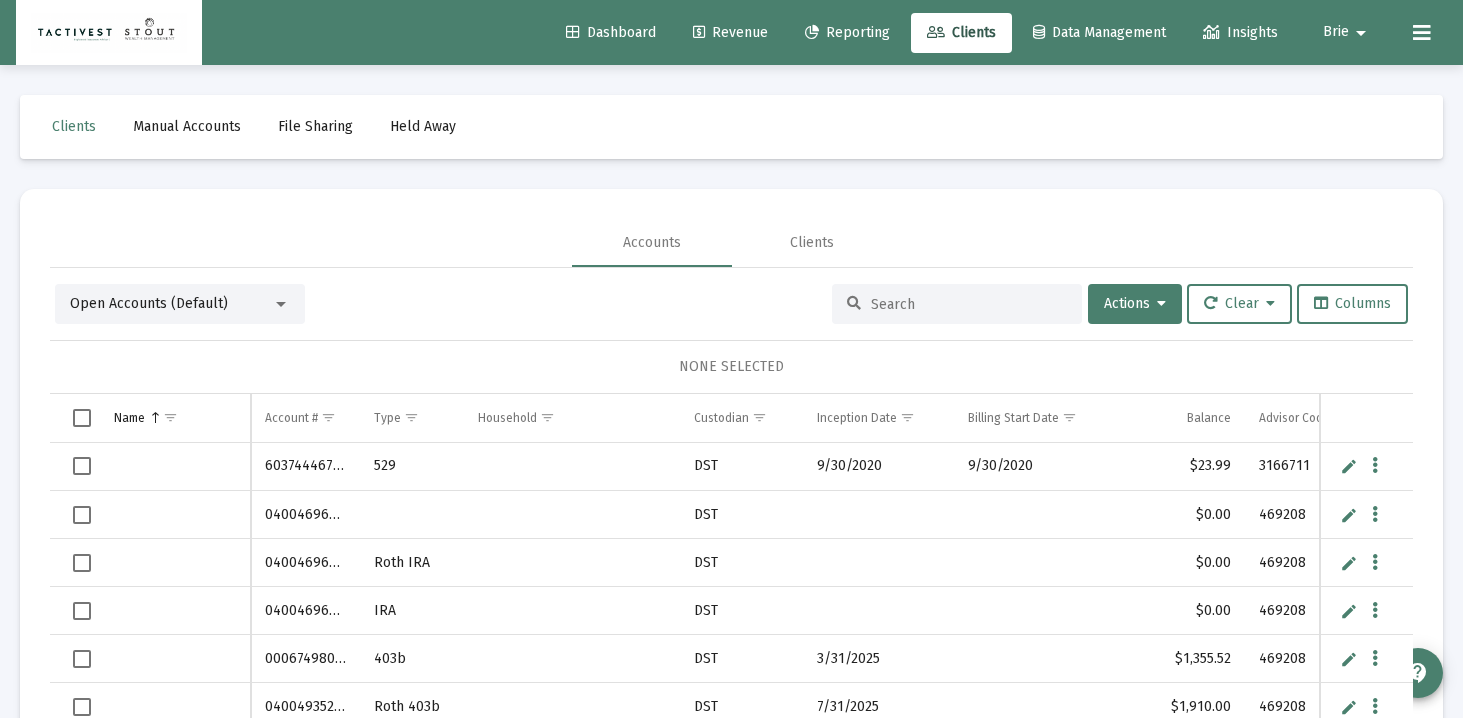 click at bounding box center (957, 304) 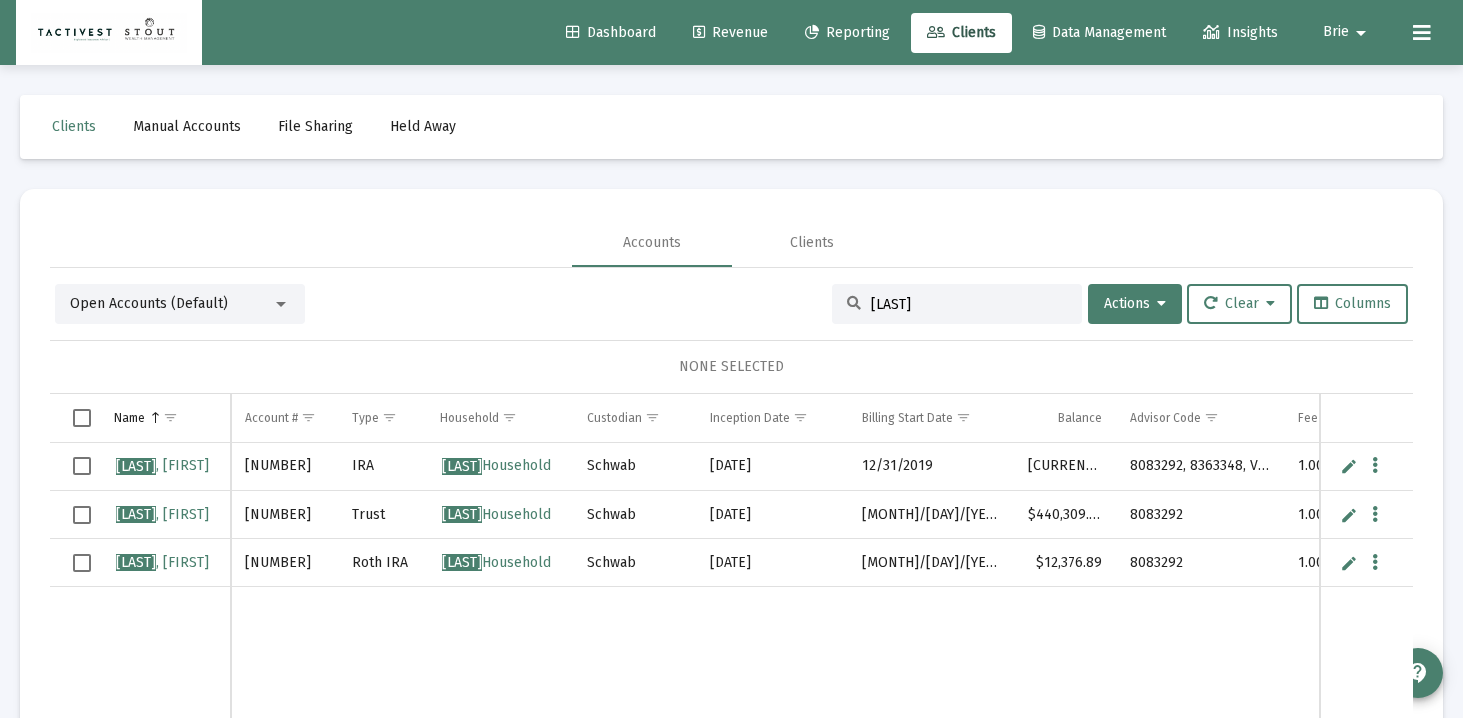 scroll, scrollTop: 0, scrollLeft: 29, axis: horizontal 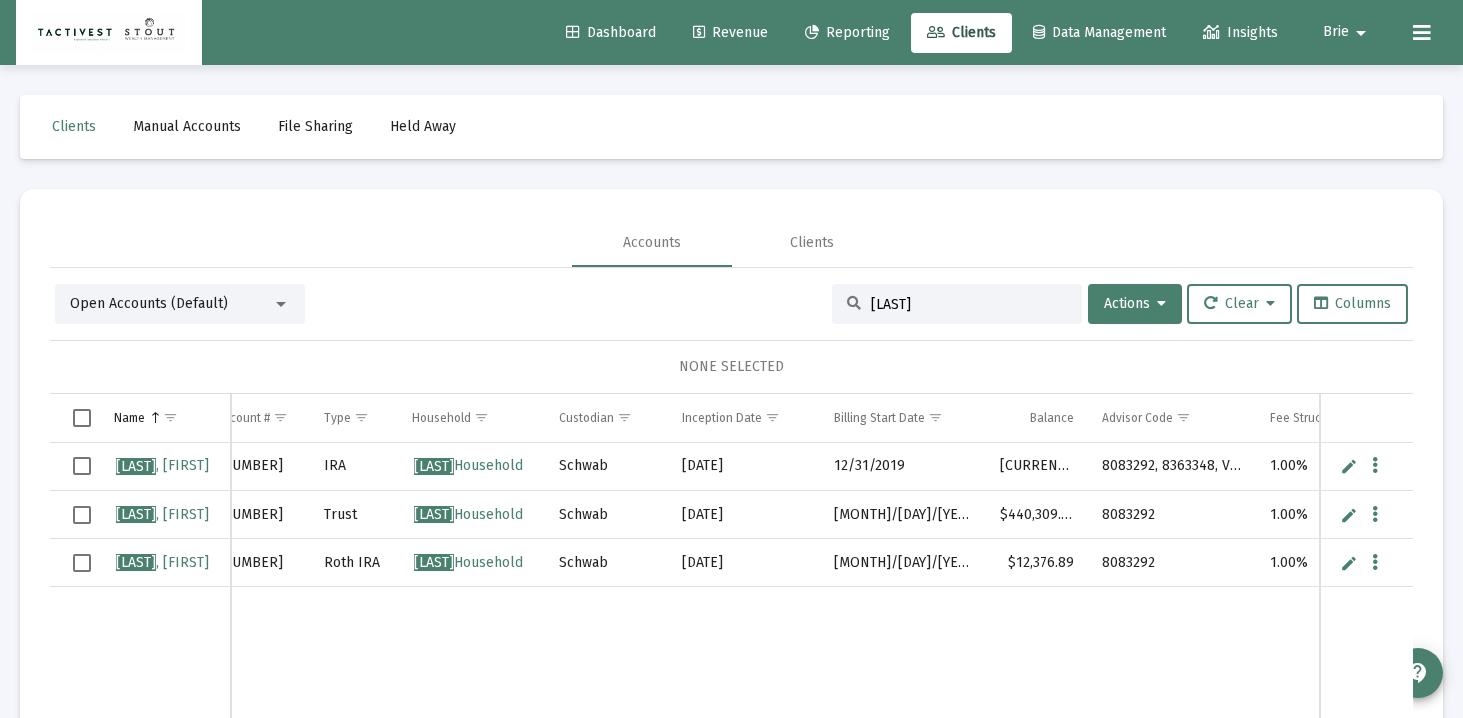 click on "[LAST]" at bounding box center [969, 304] 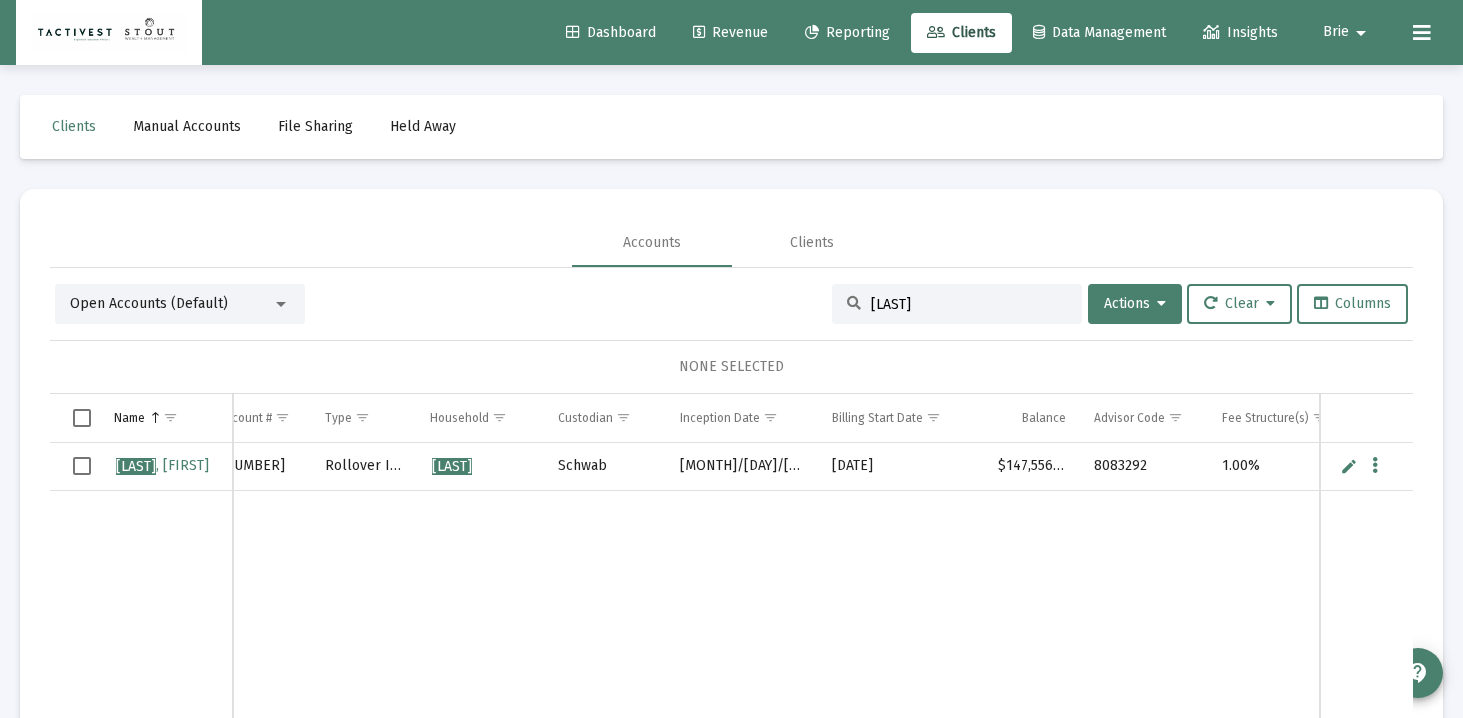 scroll, scrollTop: 0, scrollLeft: 28, axis: horizontal 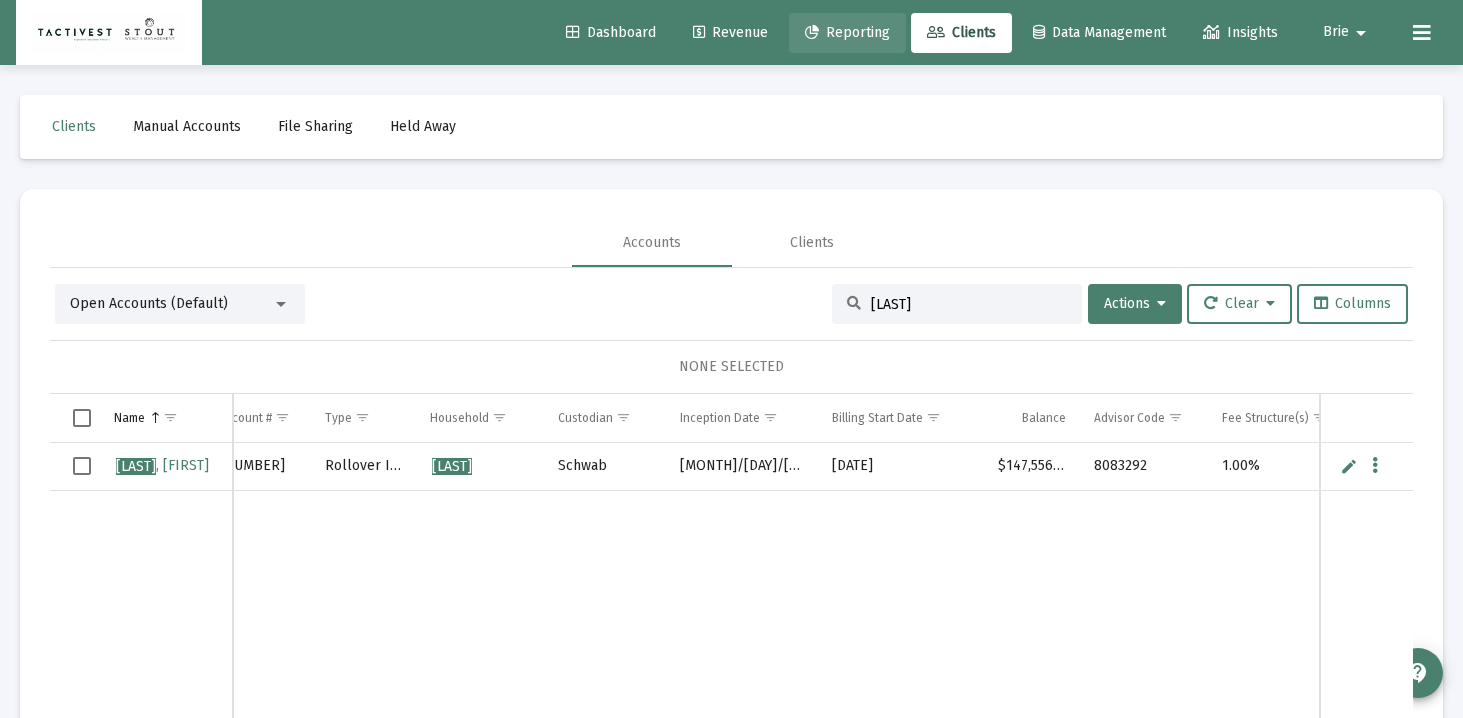 click on "Reporting" 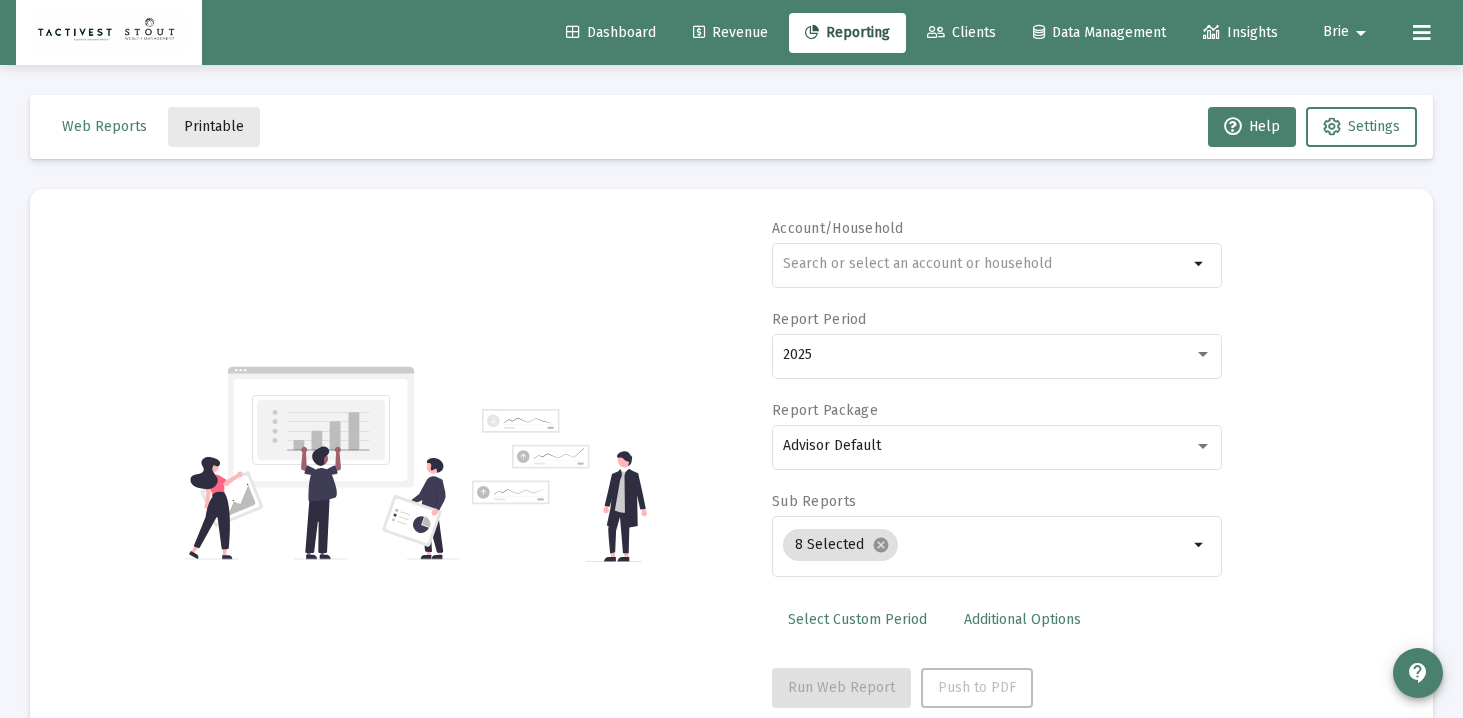 click on "Printable" 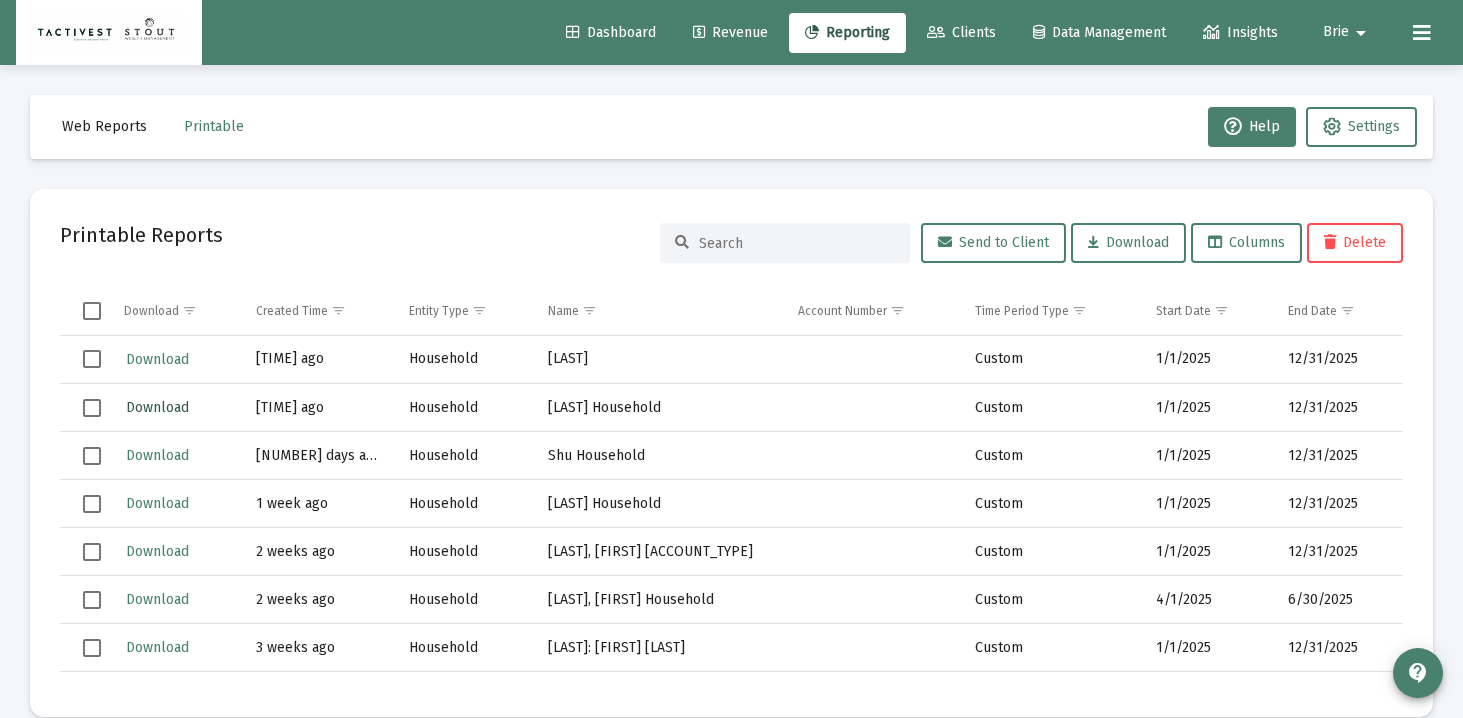 click on "Download" 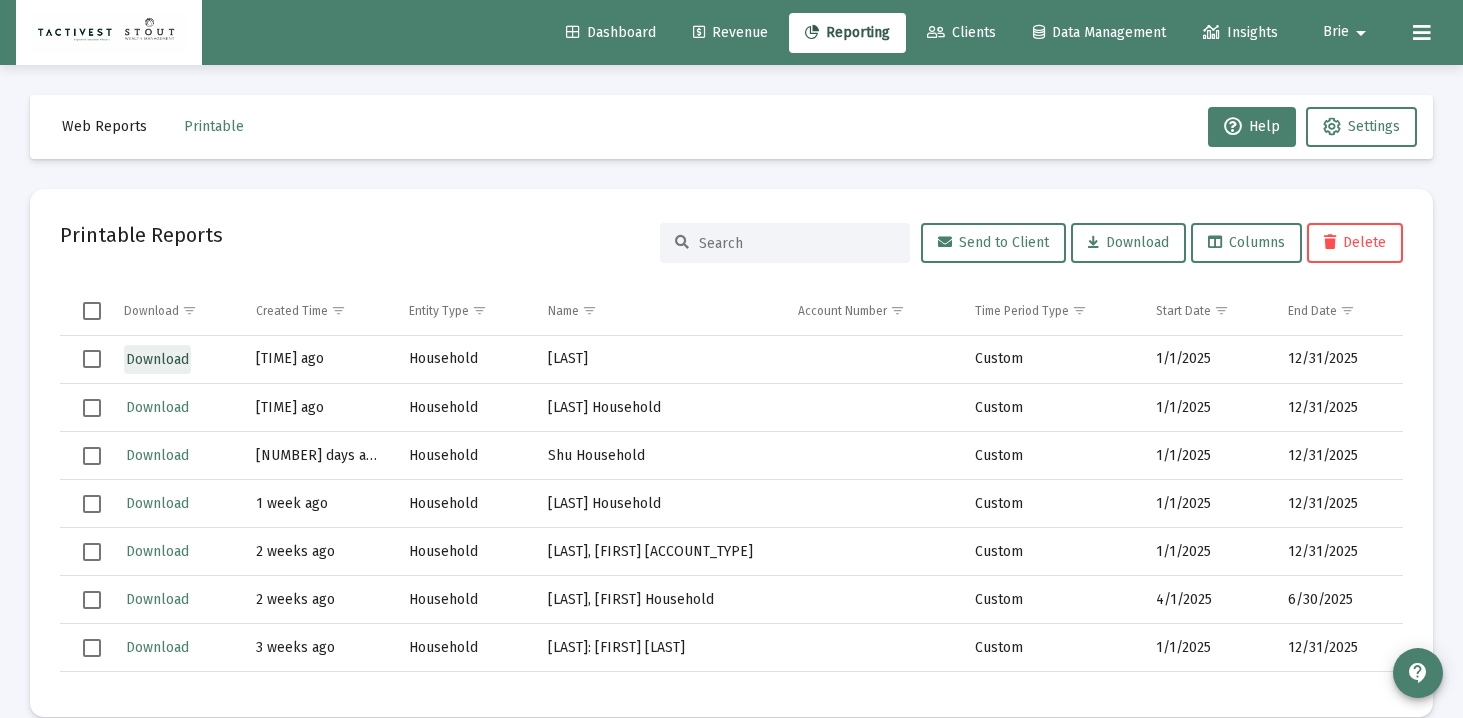 click on "Download" 